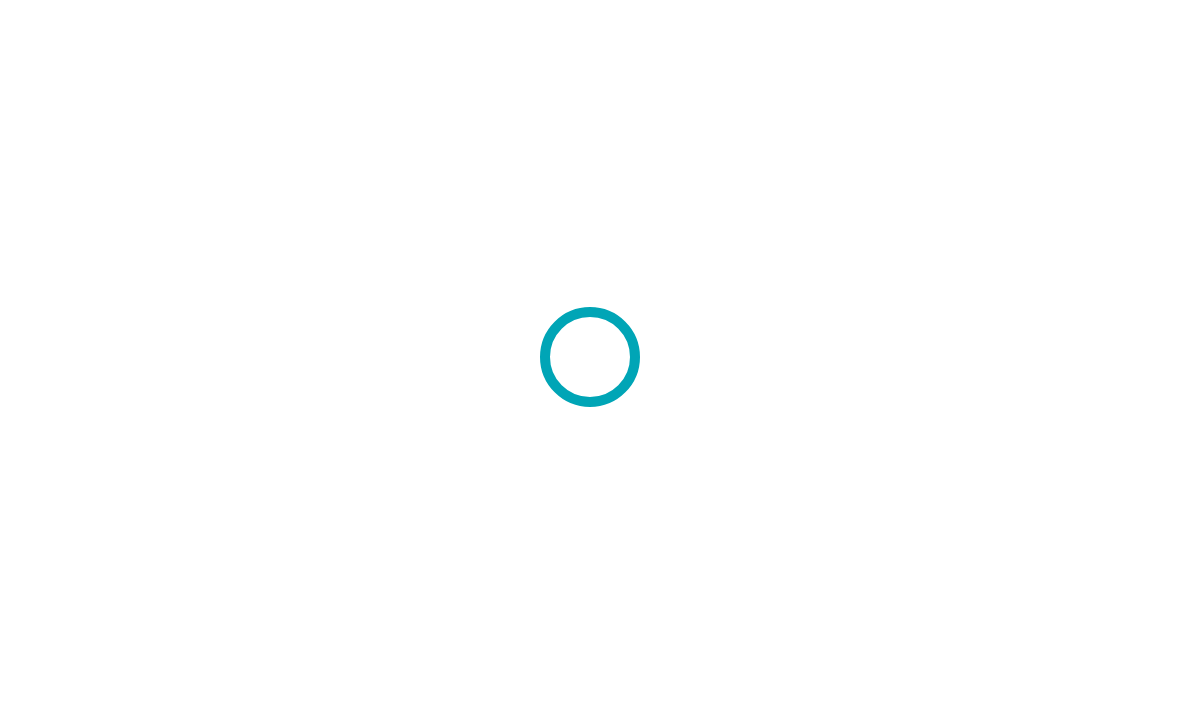 scroll, scrollTop: 0, scrollLeft: 0, axis: both 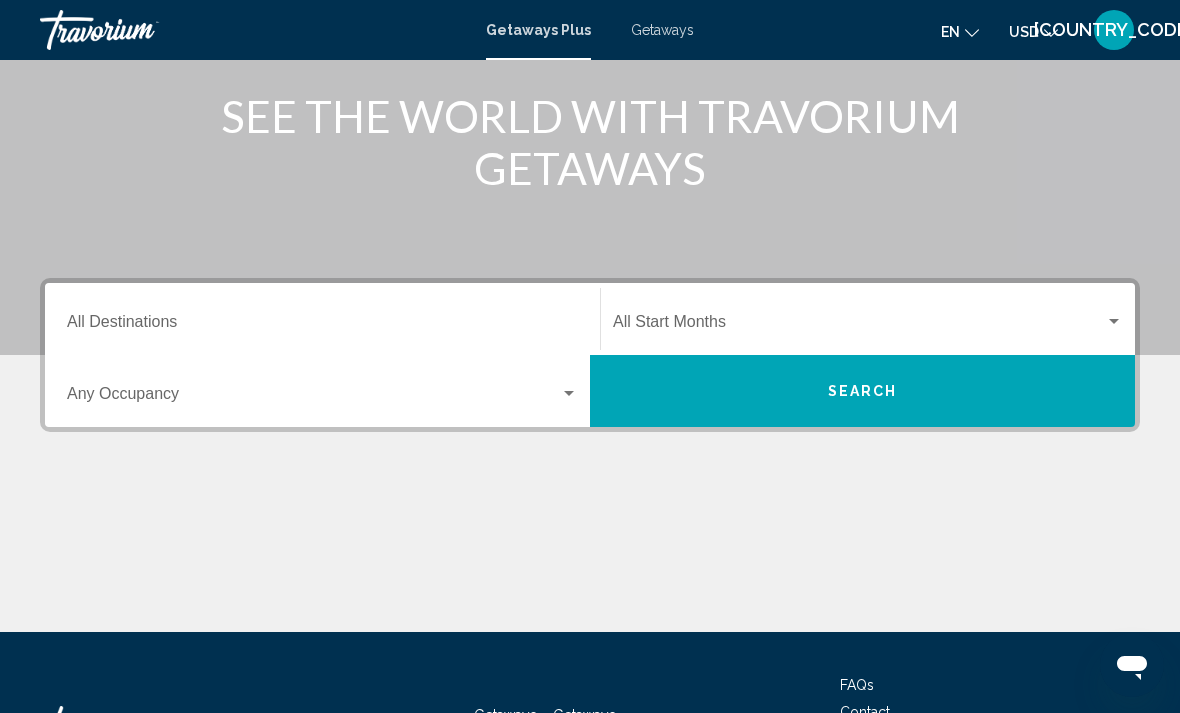 click on "Destination All Destinations" at bounding box center [322, 326] 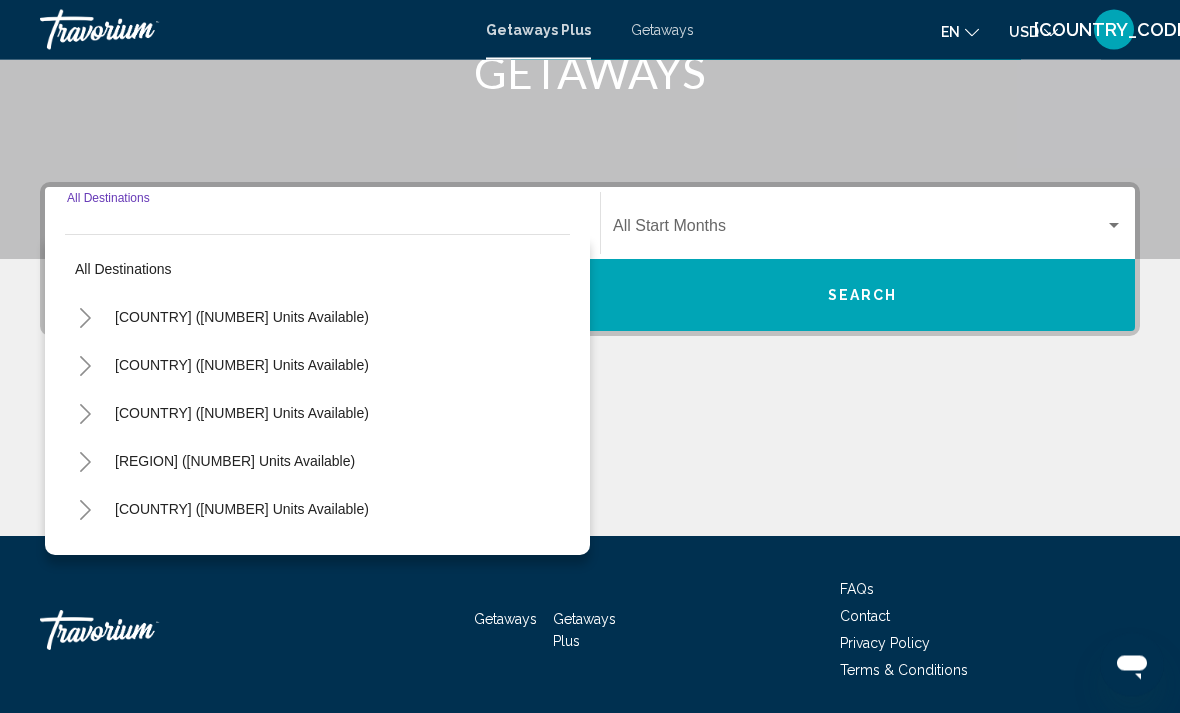 scroll, scrollTop: 345, scrollLeft: 0, axis: vertical 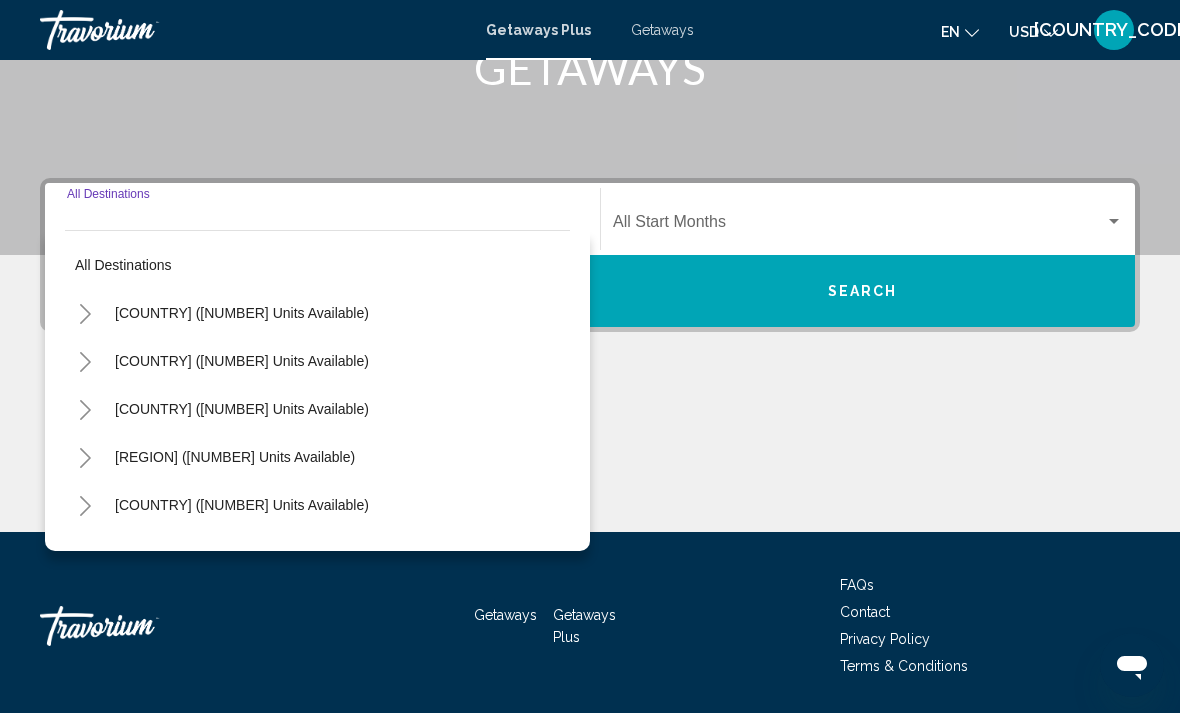 click on "[COUNTRY] ([NUMBER] units available)" at bounding box center (242, 361) 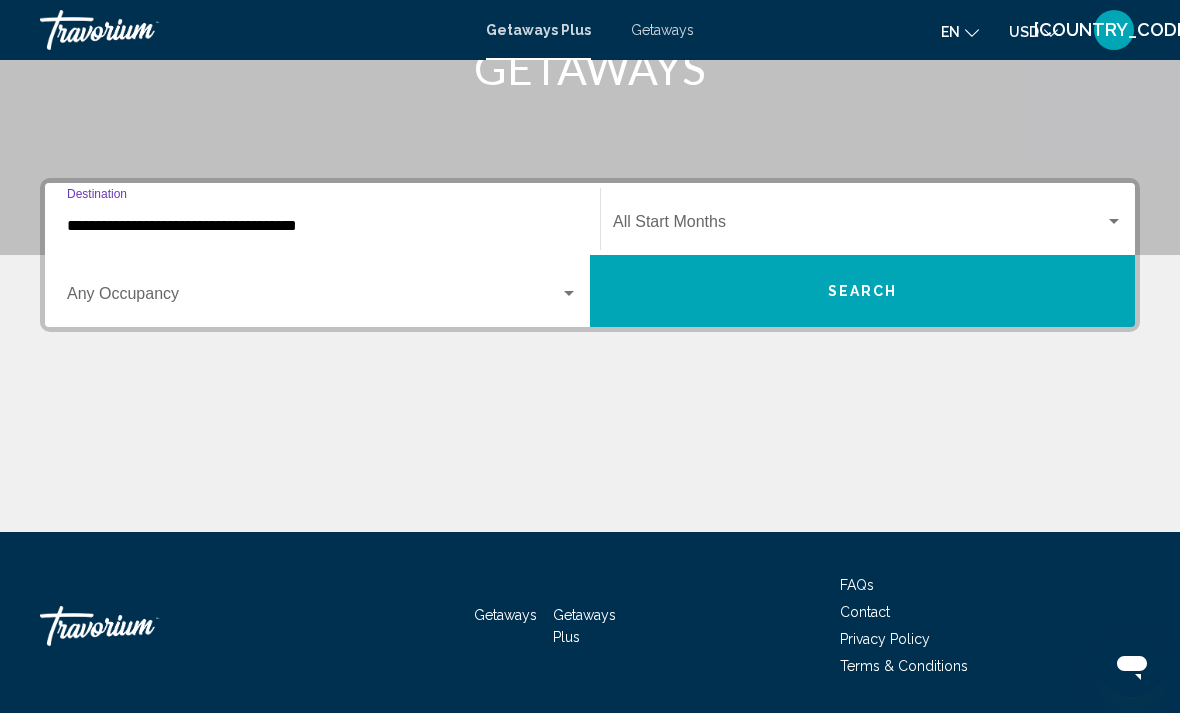 click on "Search" at bounding box center (862, 291) 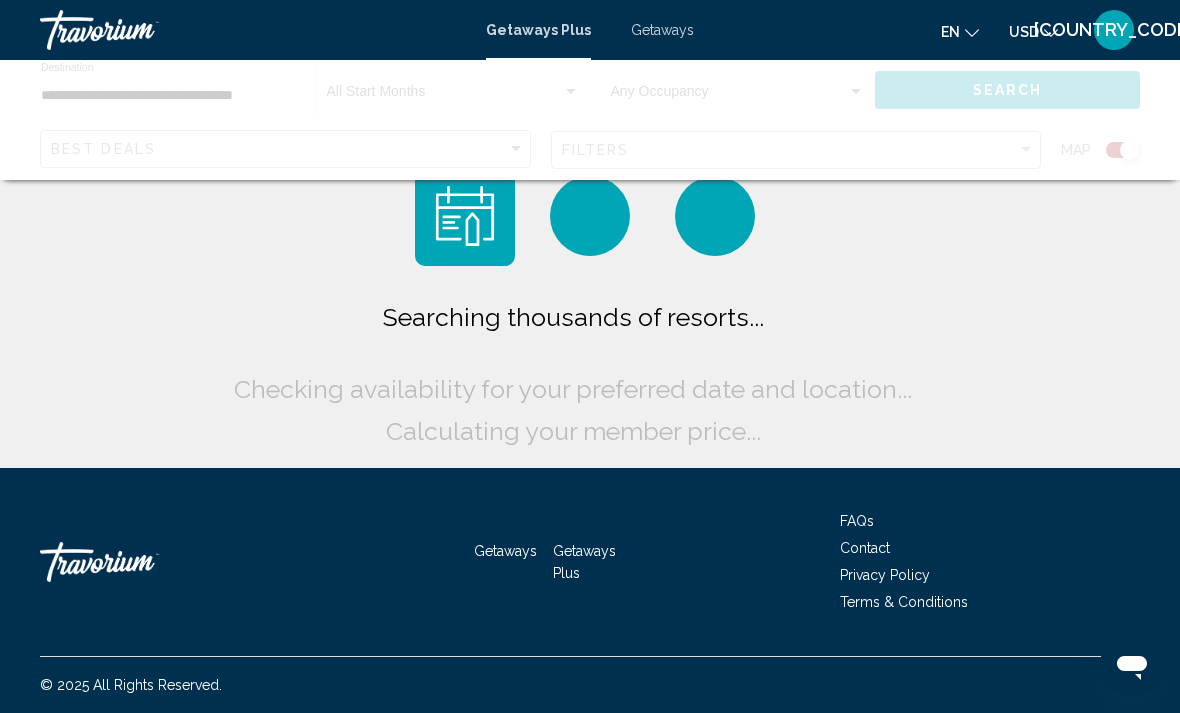 scroll, scrollTop: 0, scrollLeft: 0, axis: both 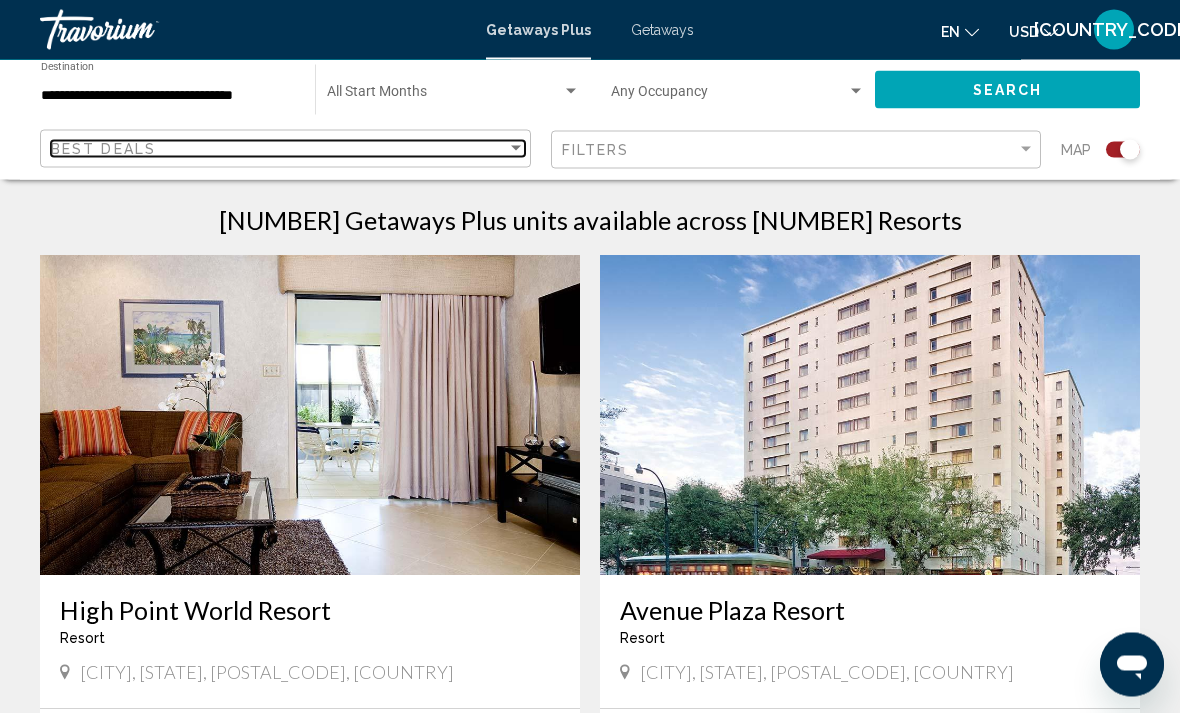 click on "Best Deals" at bounding box center (279, 149) 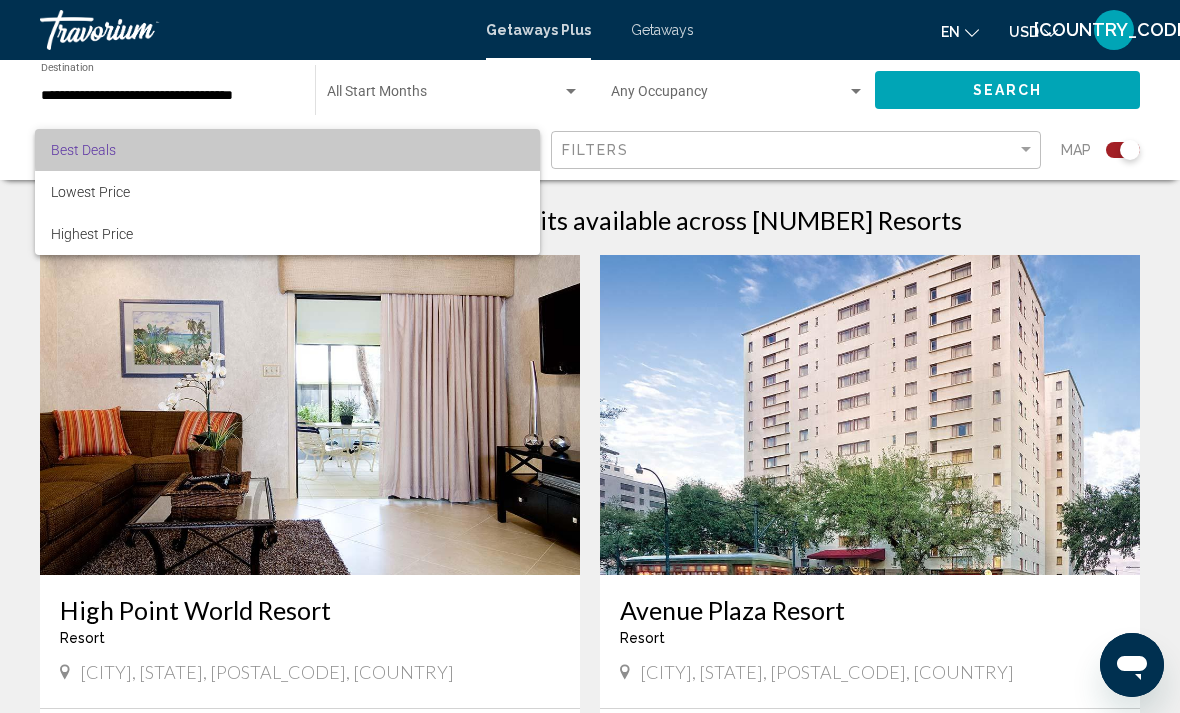 click on "Best Deals" at bounding box center (287, 150) 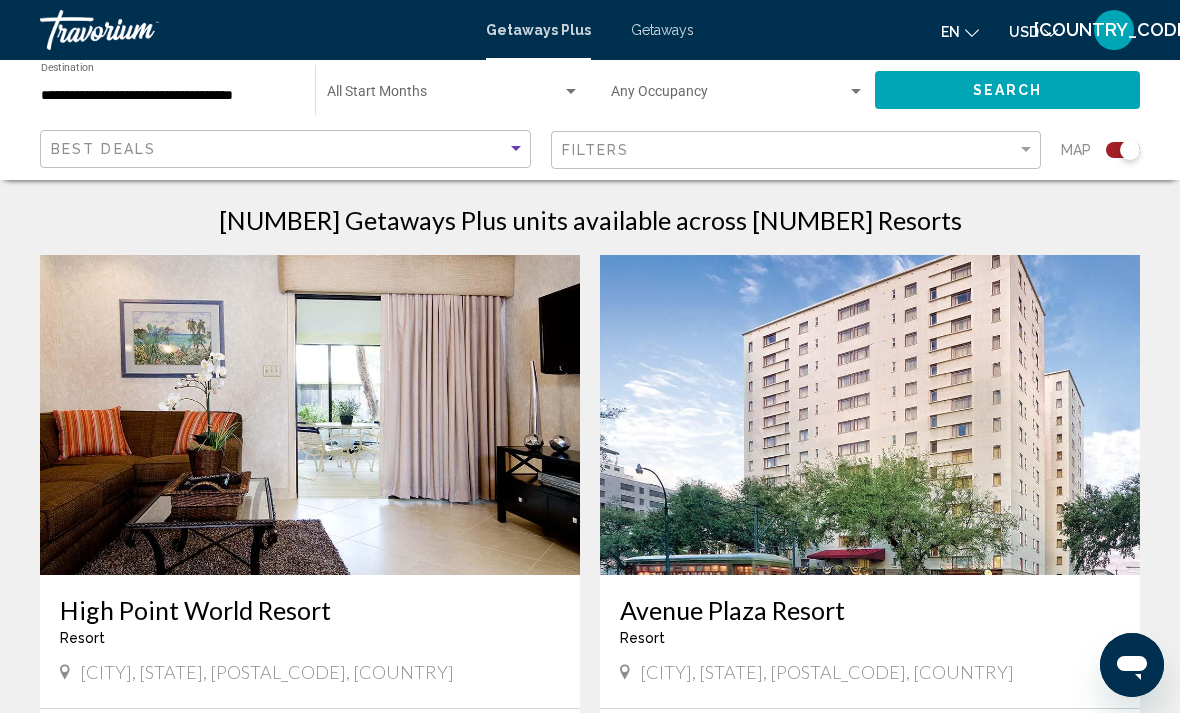 click at bounding box center [444, 96] 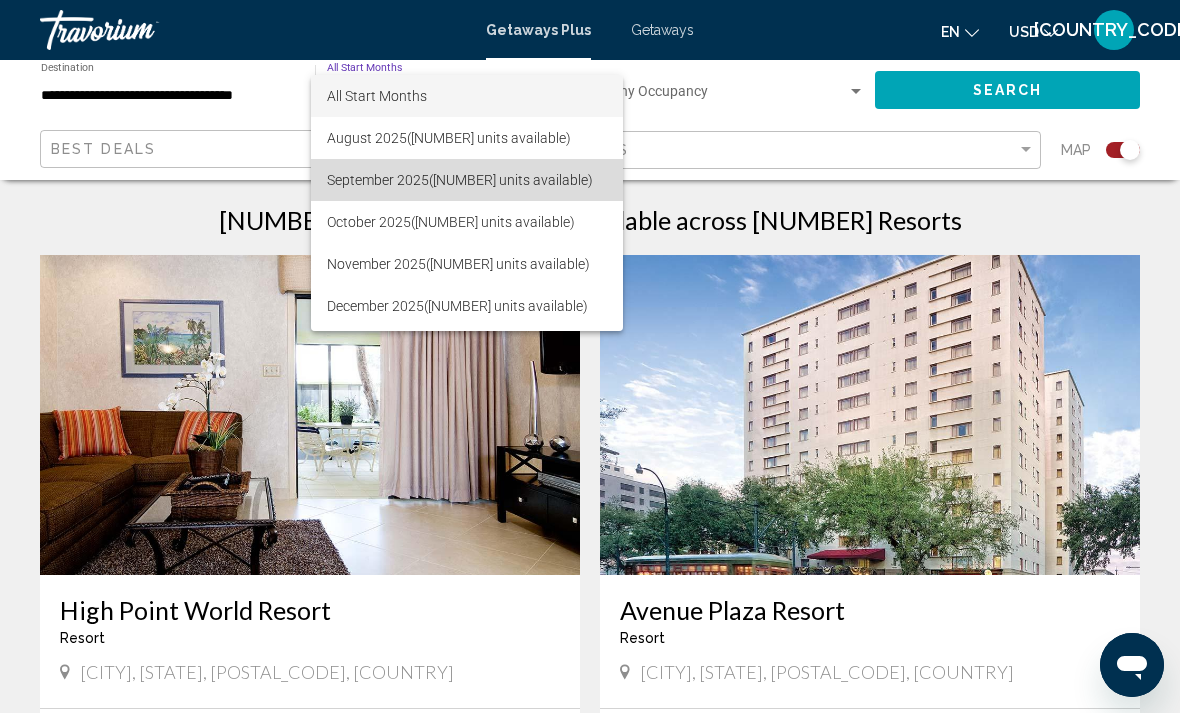 click on "[MONTH] [YEAR] ([NUMBER] units available)" at bounding box center (467, 180) 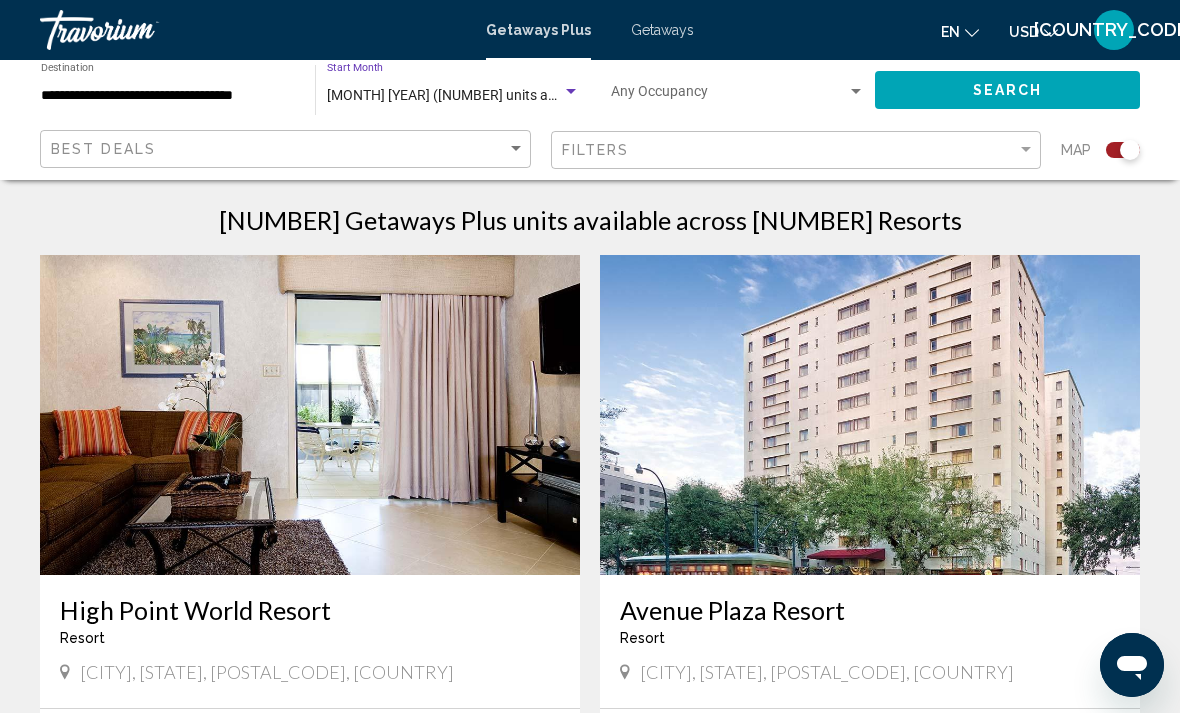 click at bounding box center (729, 96) 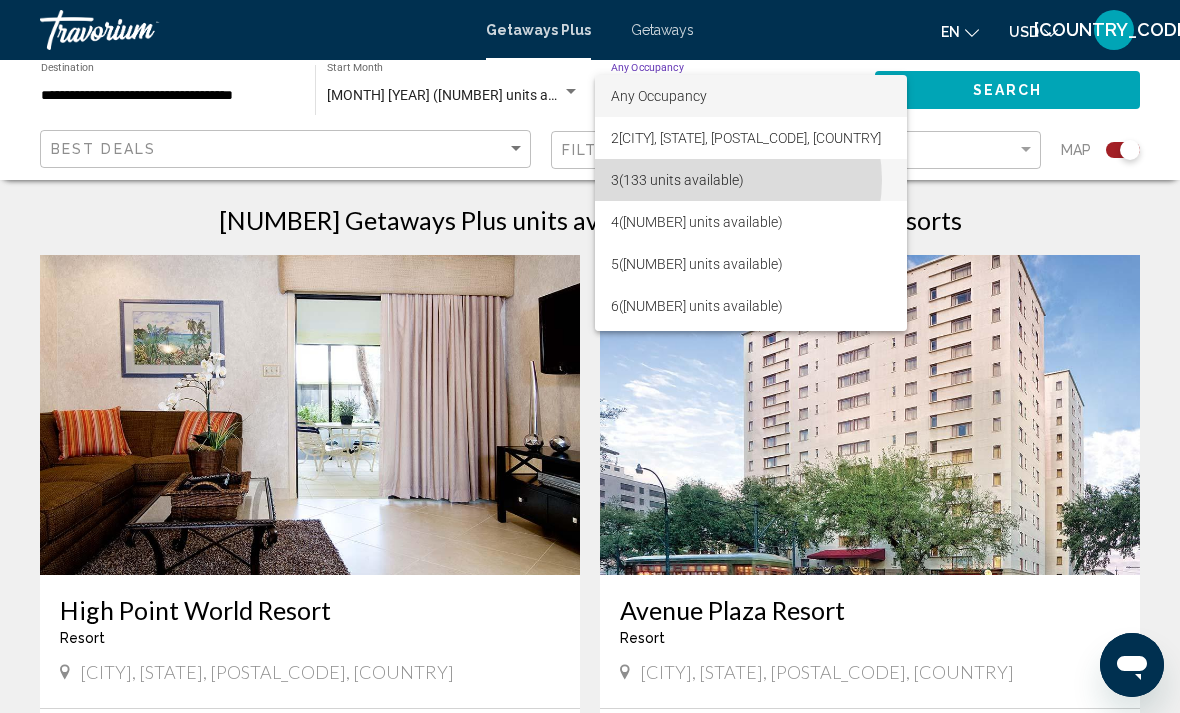click on "[NUMBER]  ([NUMBER] units available)" at bounding box center [751, 180] 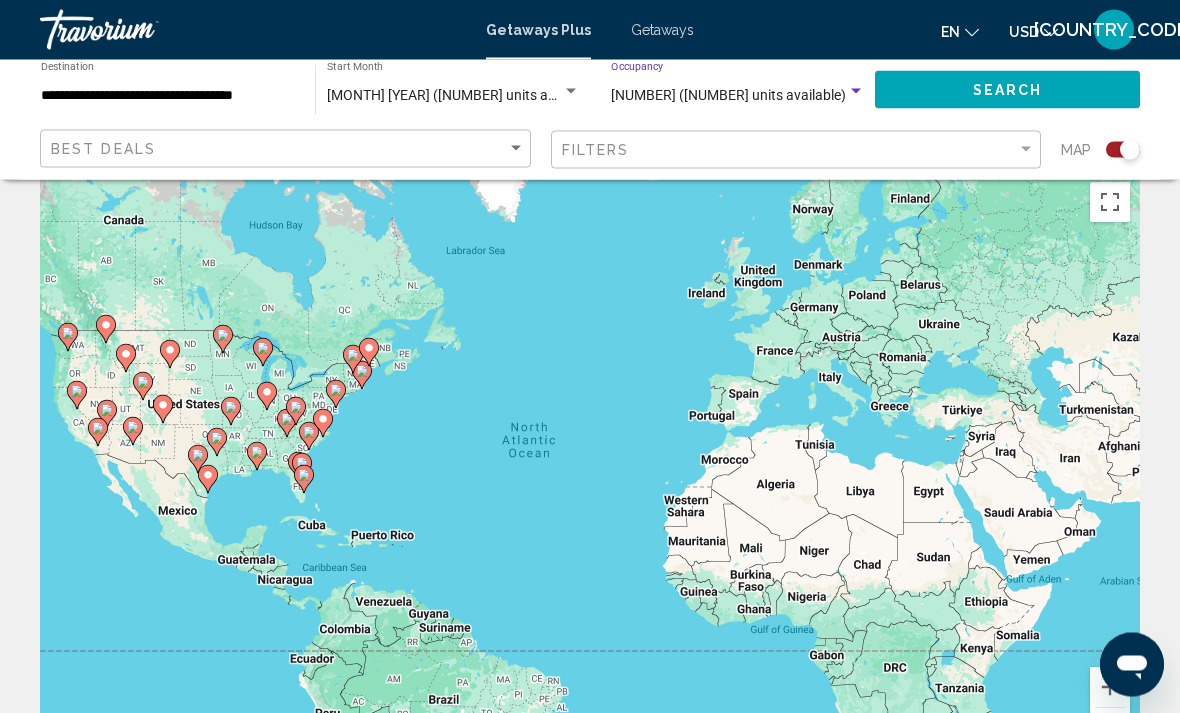 scroll, scrollTop: 0, scrollLeft: 0, axis: both 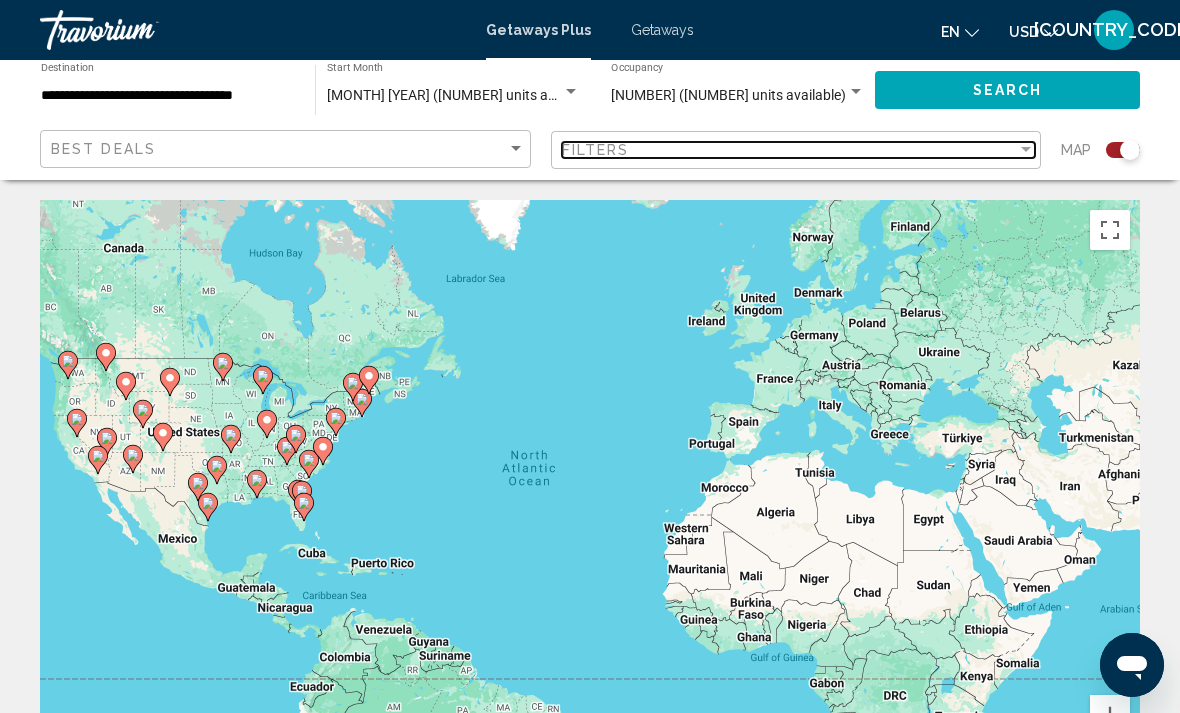 click on "Filters" at bounding box center [596, 150] 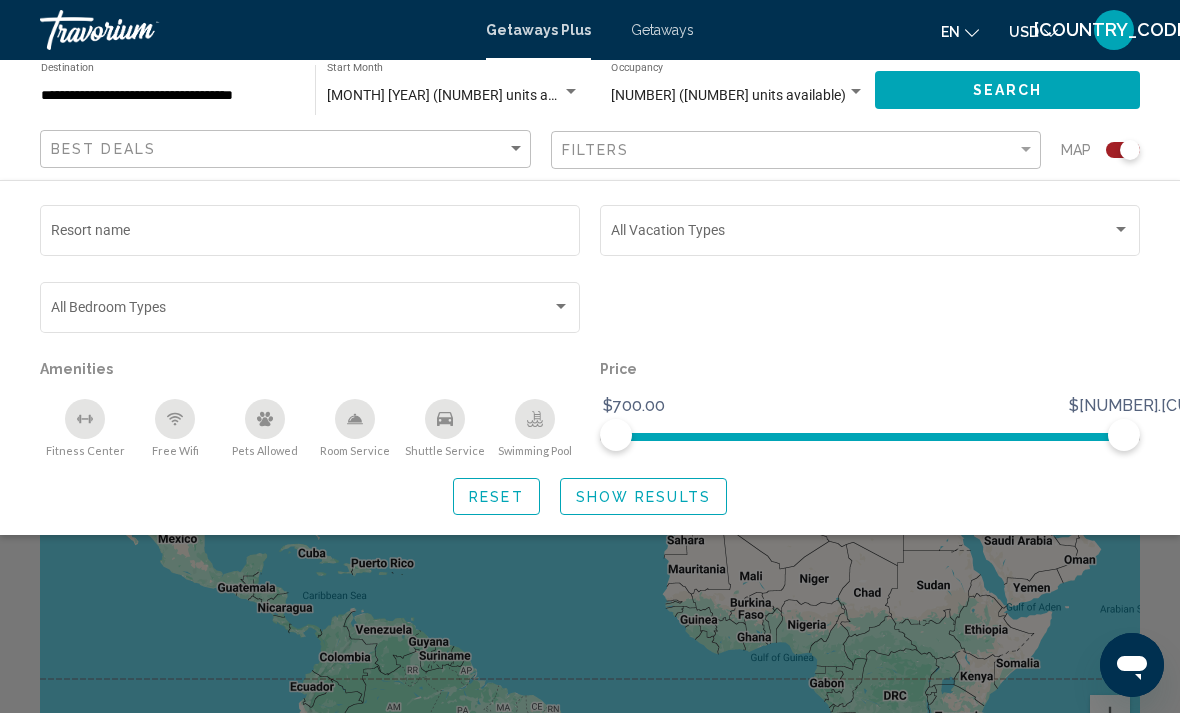 click on "Vacation Types All Vacation Types" 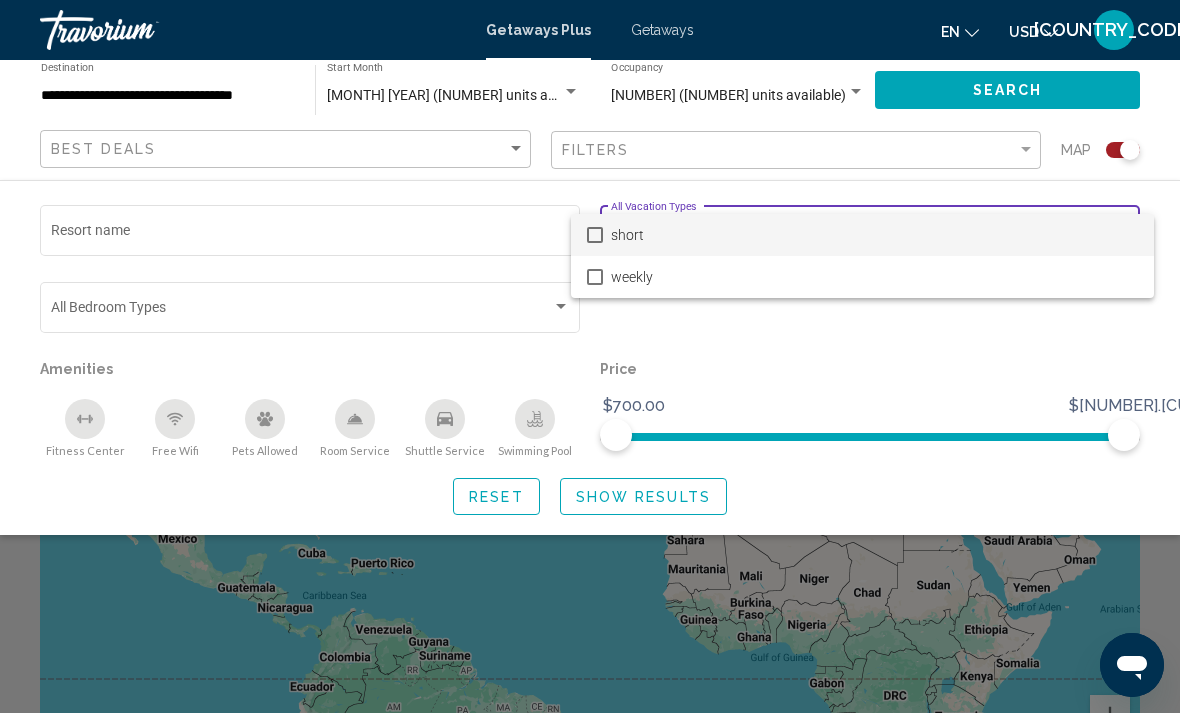 click at bounding box center (590, 356) 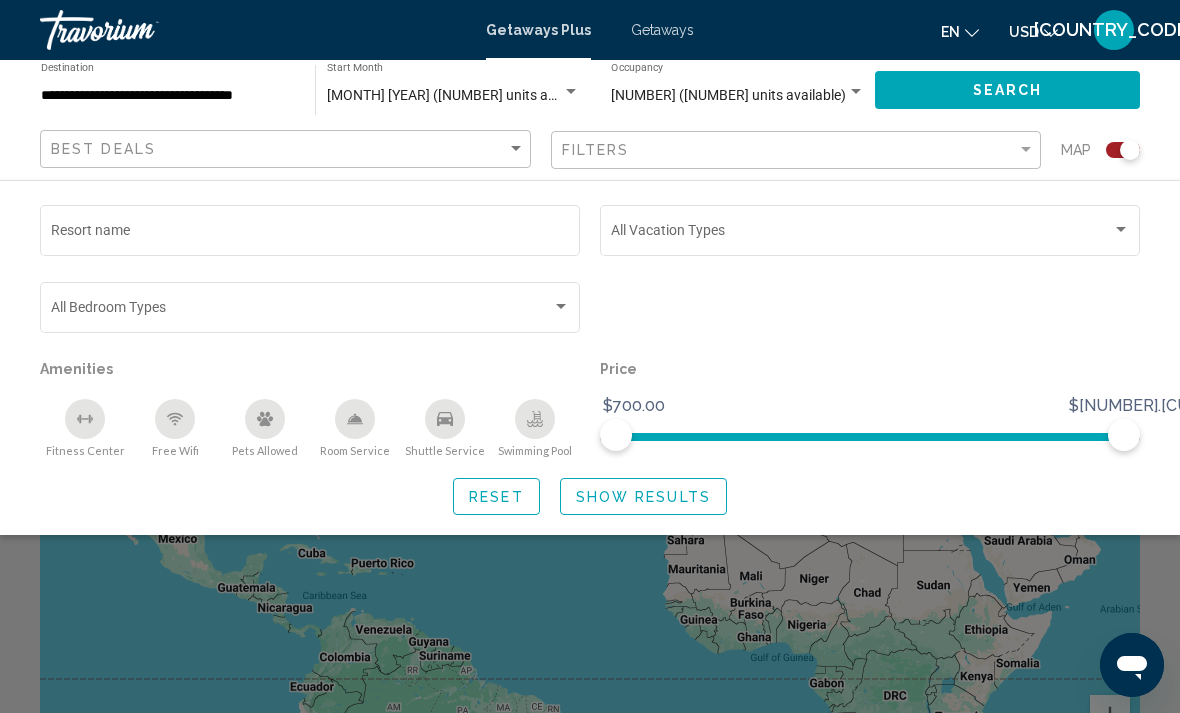 click on "Getaways" at bounding box center [662, 30] 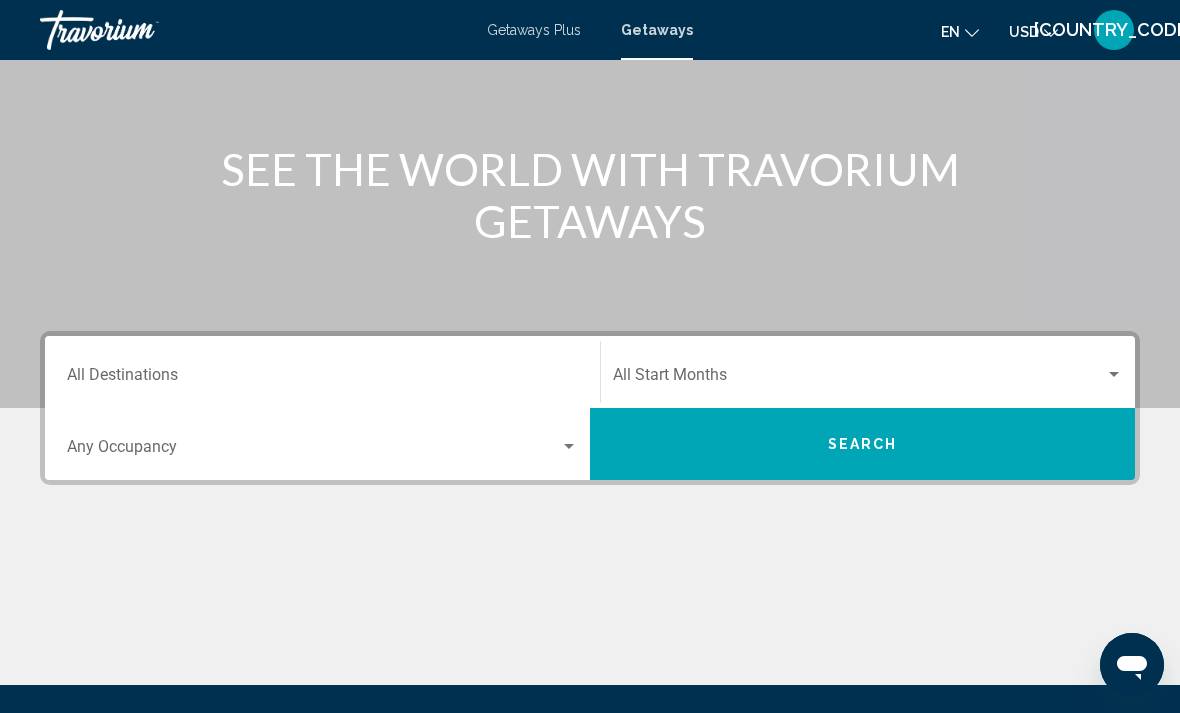 scroll, scrollTop: 193, scrollLeft: 0, axis: vertical 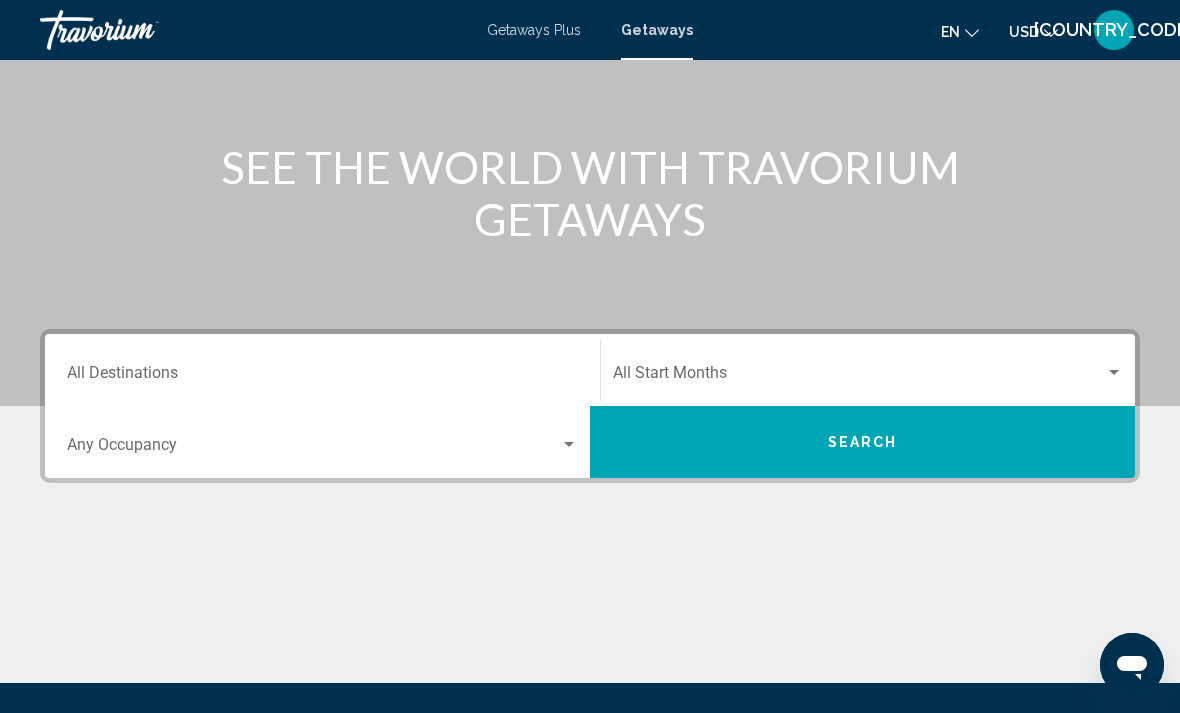 click at bounding box center (313, 449) 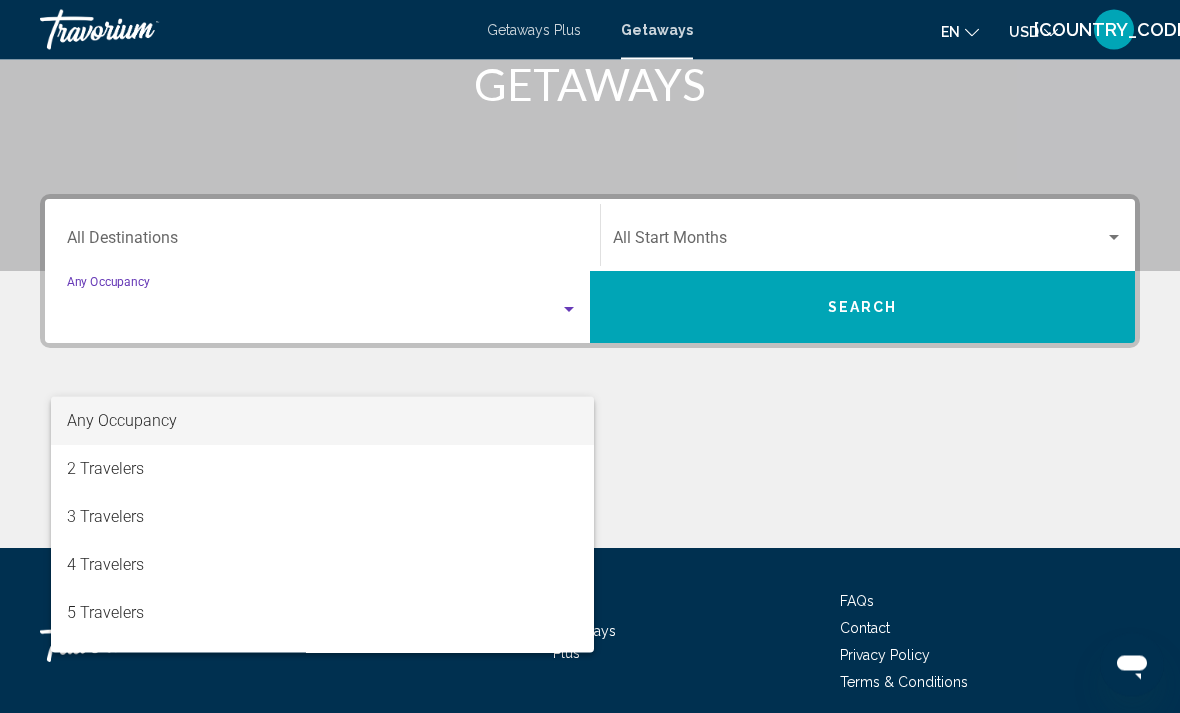 scroll, scrollTop: 345, scrollLeft: 0, axis: vertical 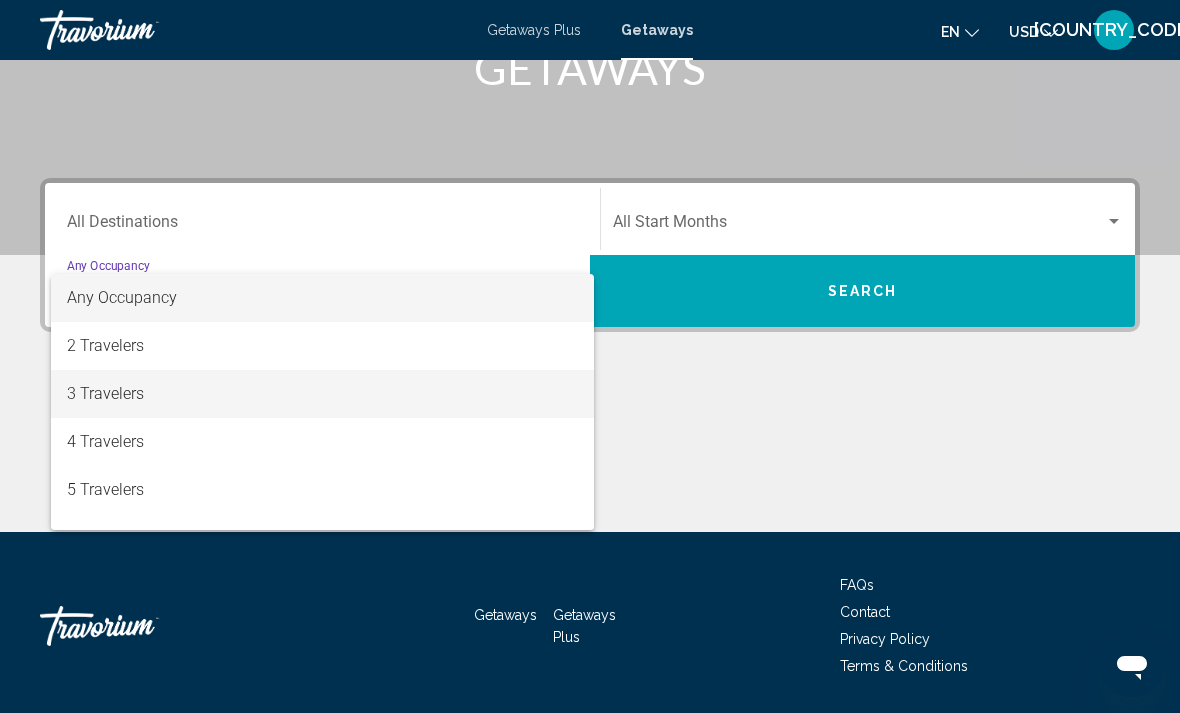 click on "3 Travelers" at bounding box center (322, 394) 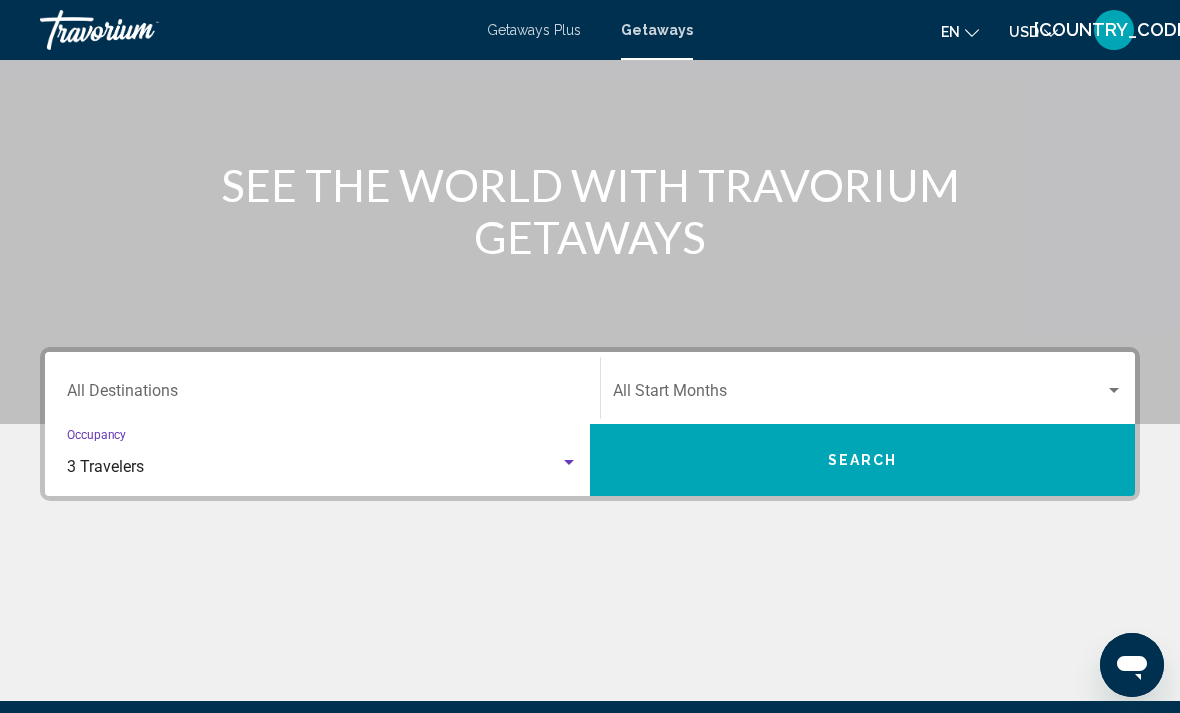 scroll, scrollTop: 160, scrollLeft: 0, axis: vertical 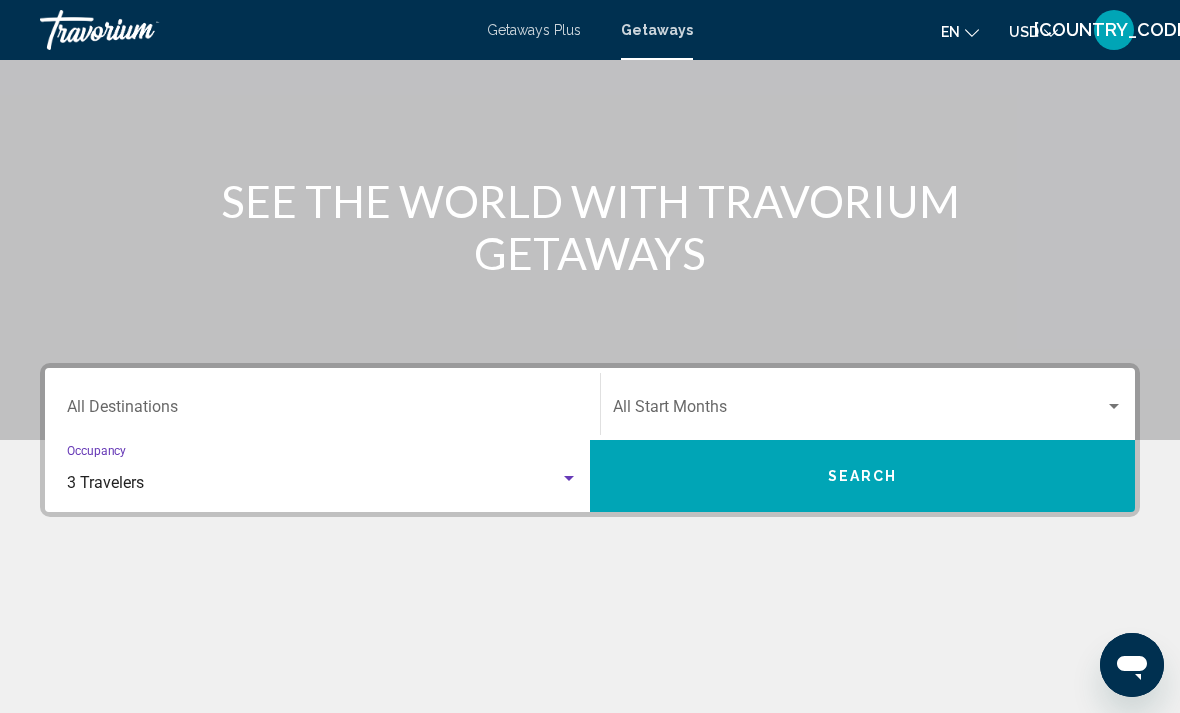 click on "Start Month All Start Months" 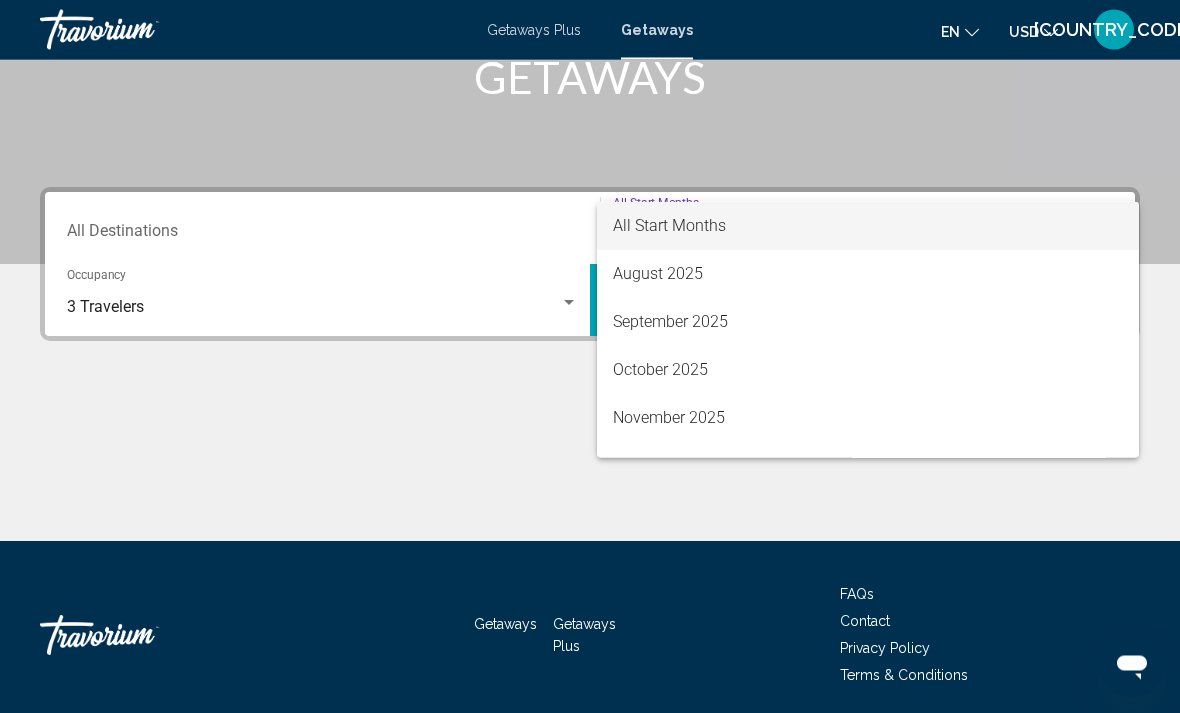 scroll, scrollTop: 345, scrollLeft: 0, axis: vertical 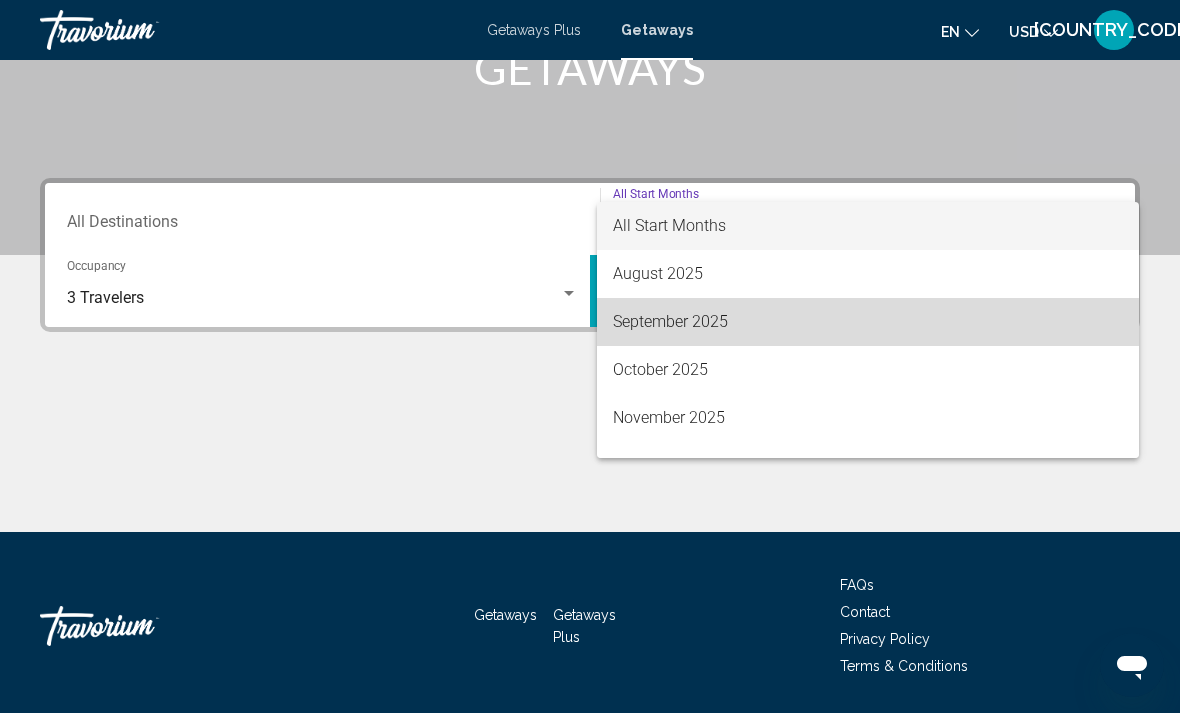 click on "September 2025" at bounding box center [868, 322] 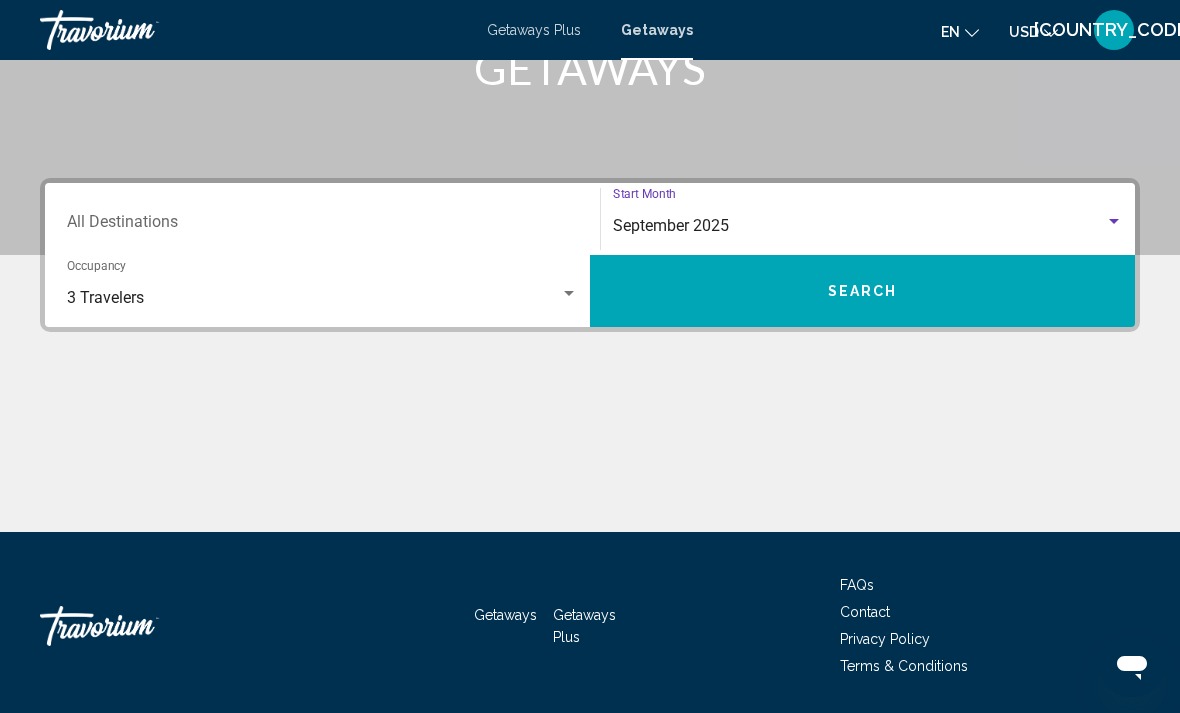 click on "Search" at bounding box center (862, 291) 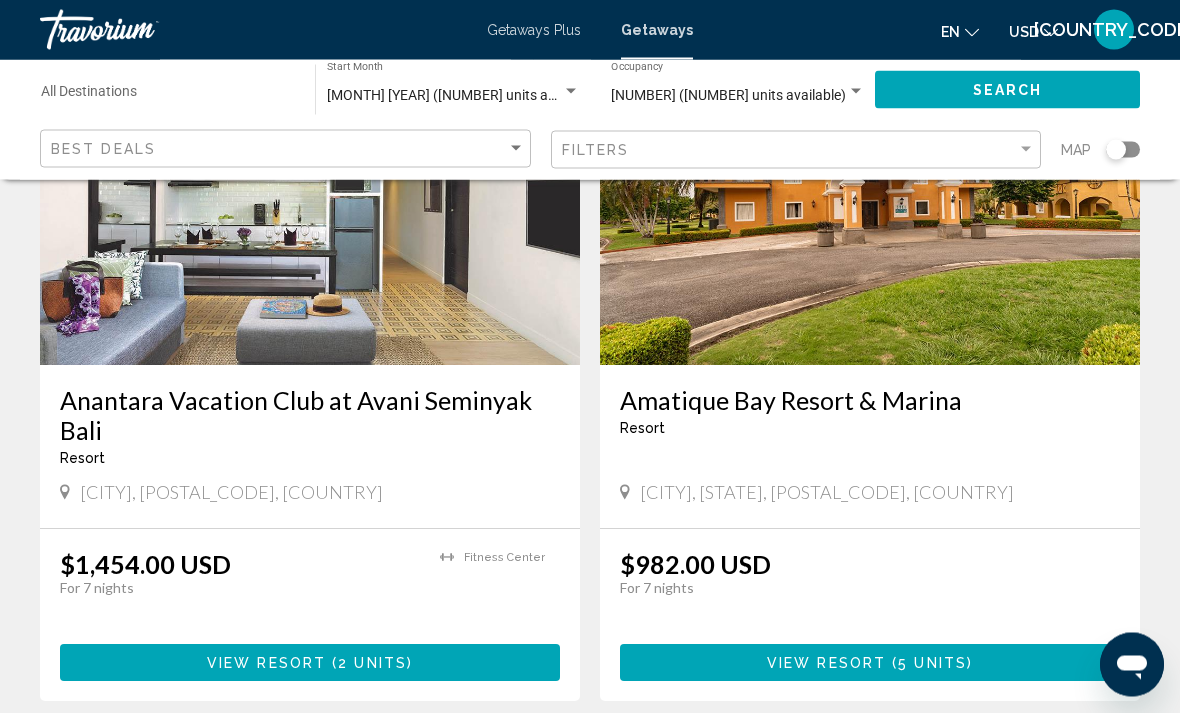 scroll, scrollTop: 0, scrollLeft: 0, axis: both 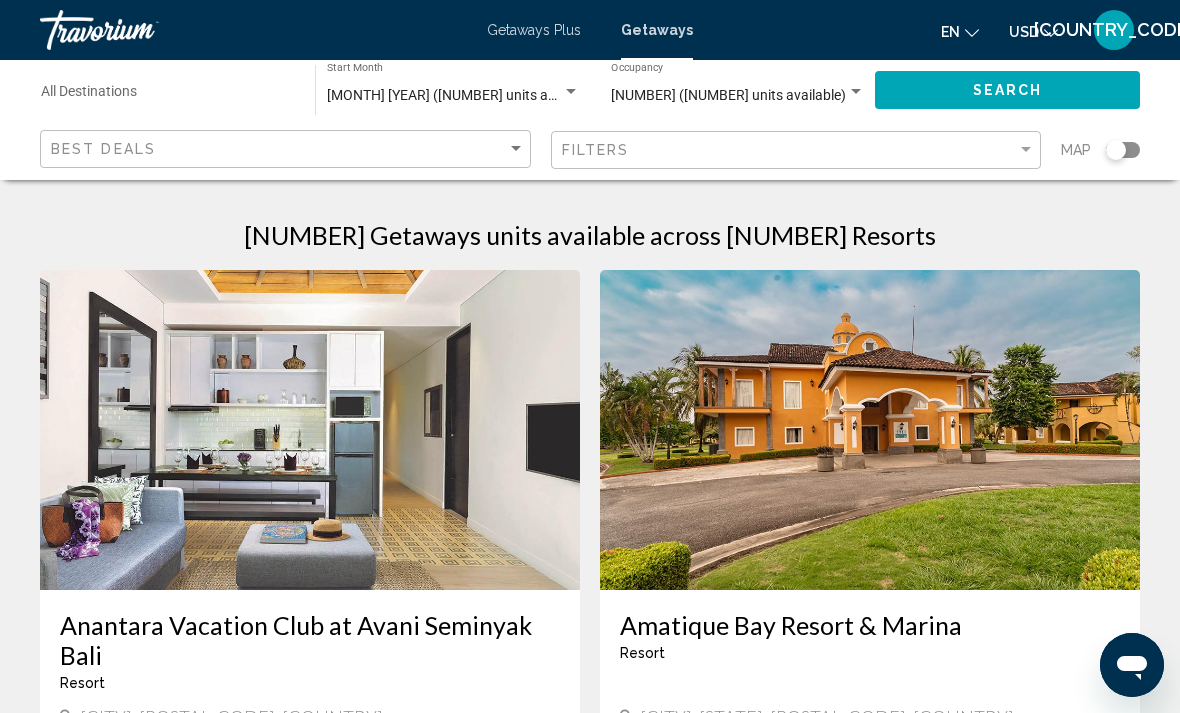 click on "Destination All Destinations" at bounding box center [168, 96] 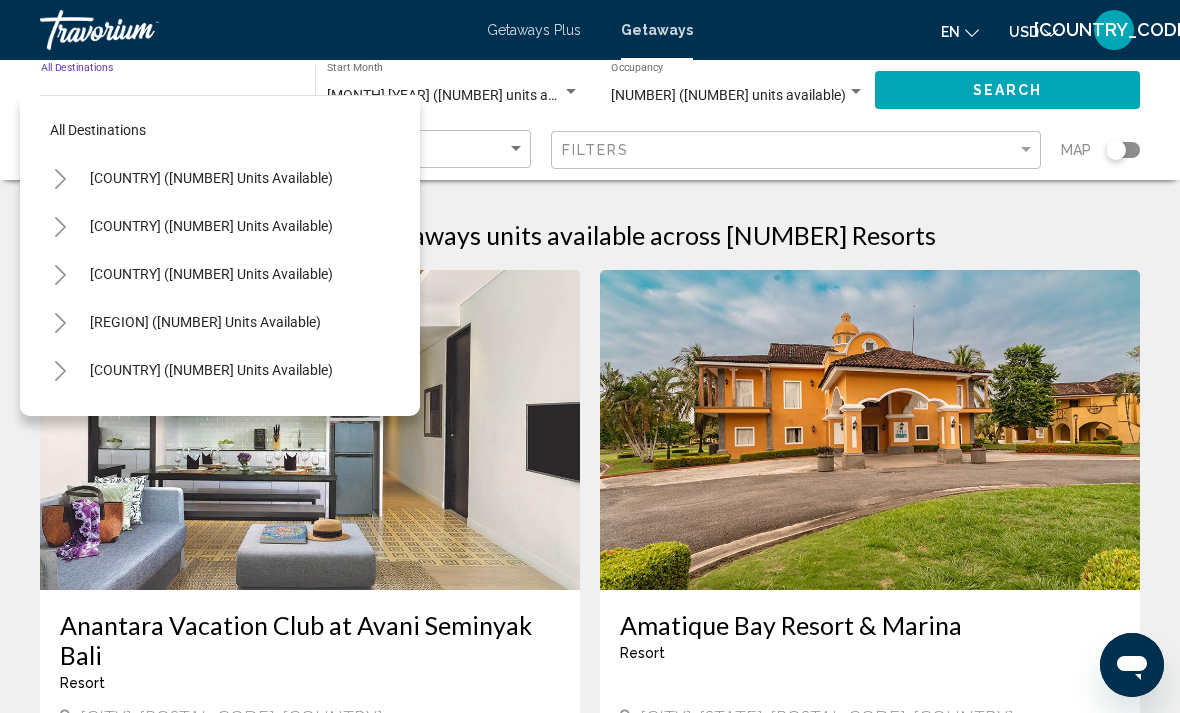 click on "[COUNTRY] ([NUMBER] units available)" at bounding box center (211, 226) 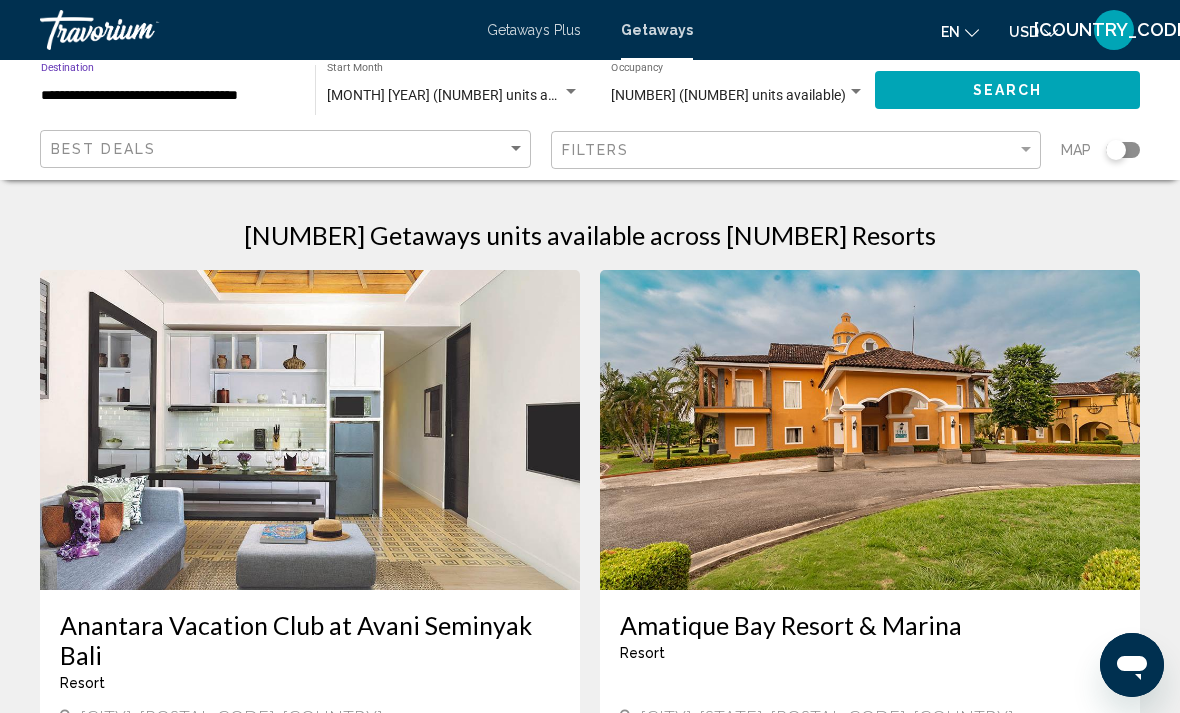click on "Search" 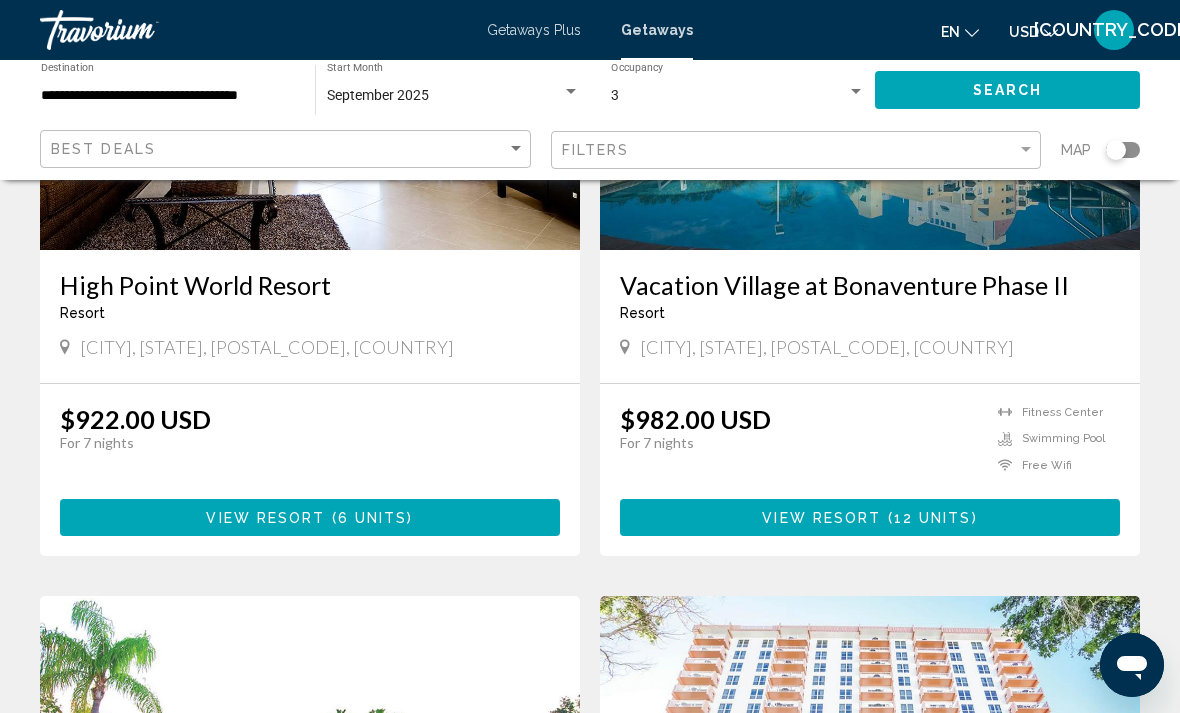 scroll, scrollTop: 1672, scrollLeft: 0, axis: vertical 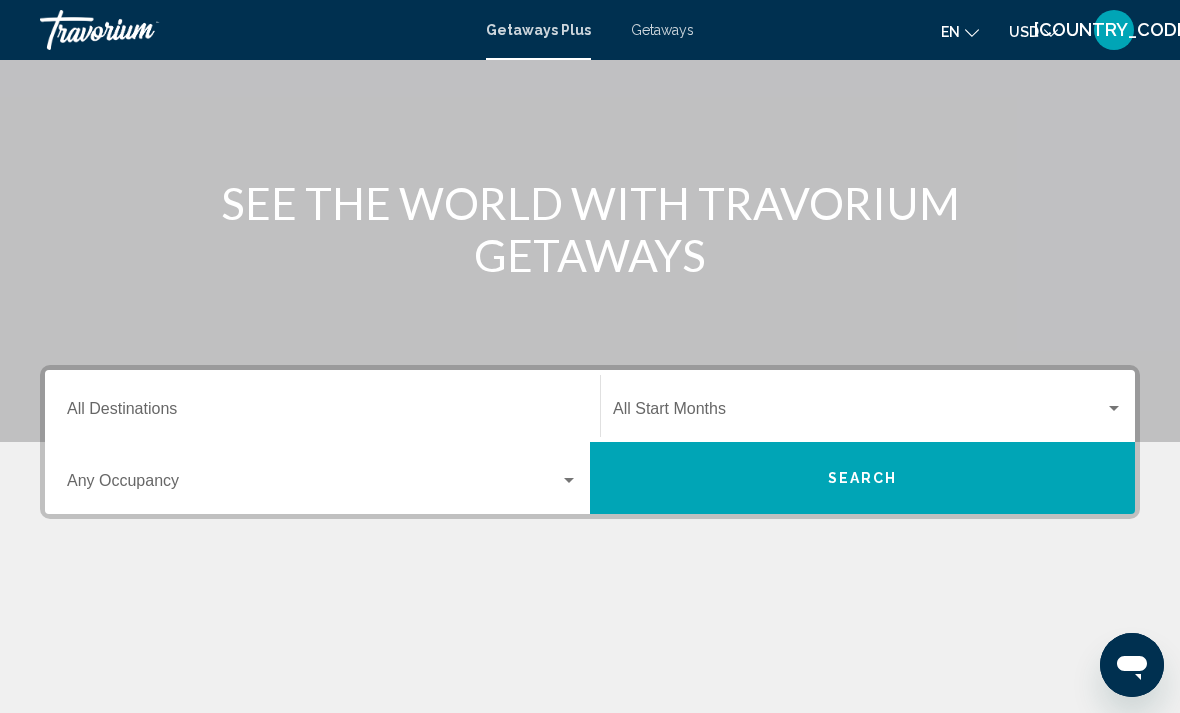 click at bounding box center (313, 485) 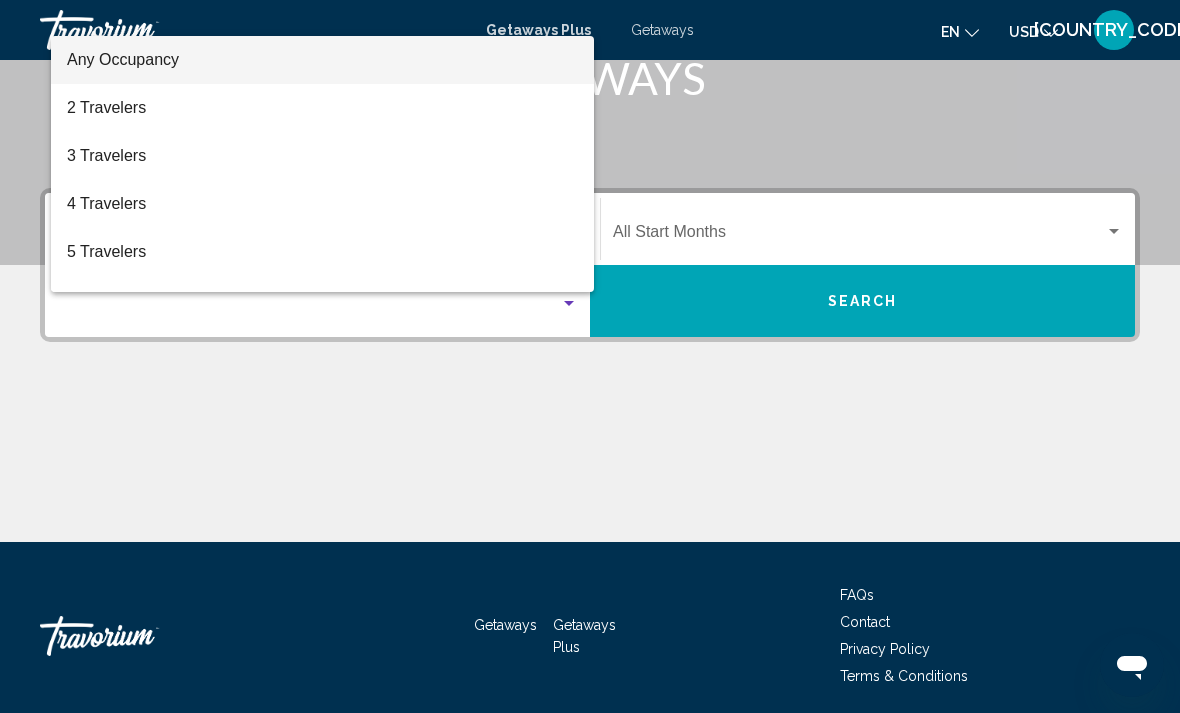scroll, scrollTop: 345, scrollLeft: 0, axis: vertical 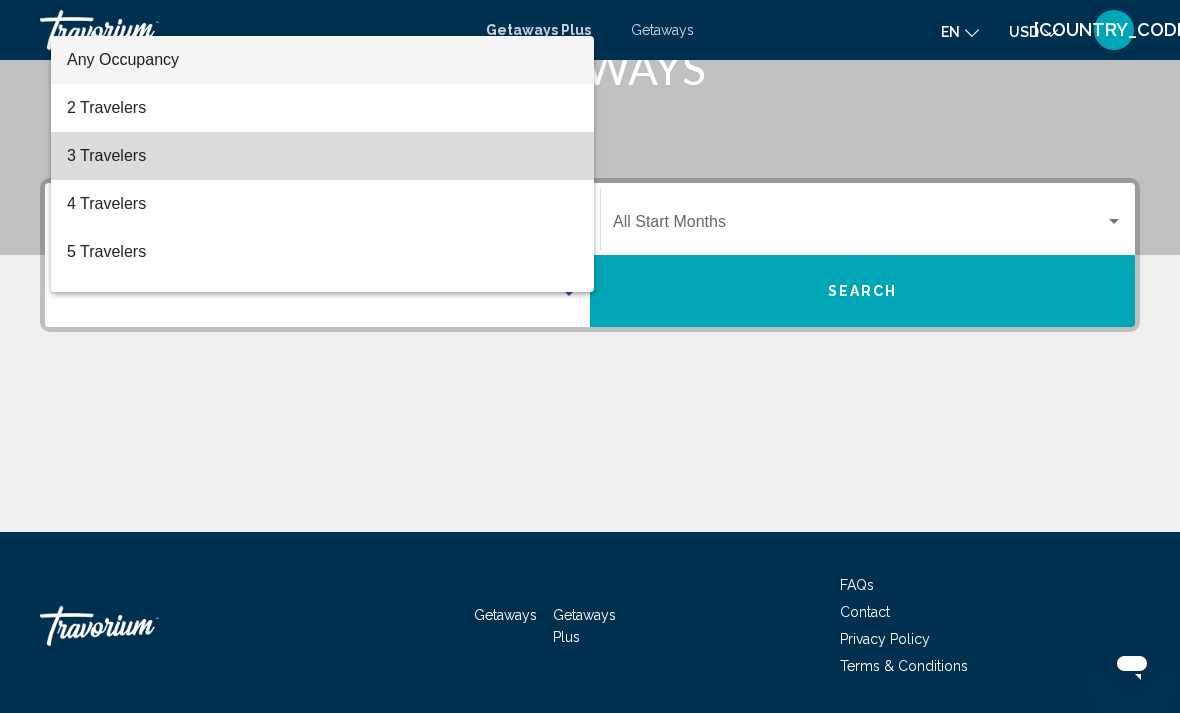 click on "3 Travelers" at bounding box center (322, 156) 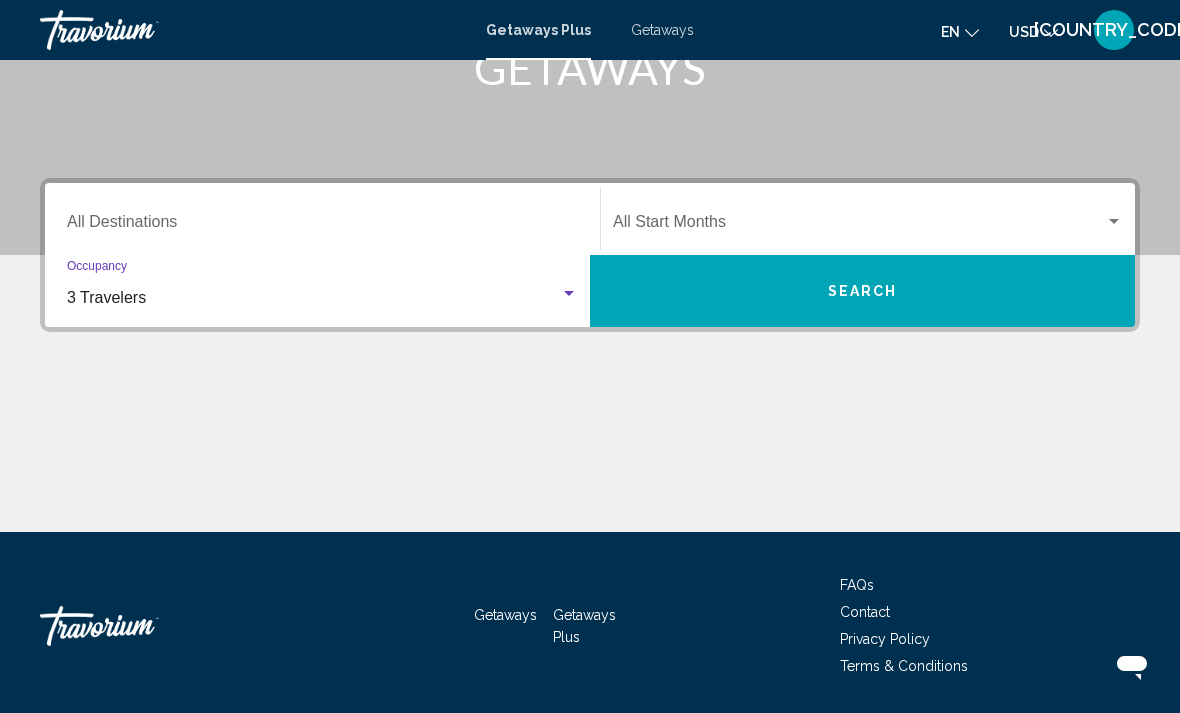 click on "Destination All Destinations" at bounding box center (322, 226) 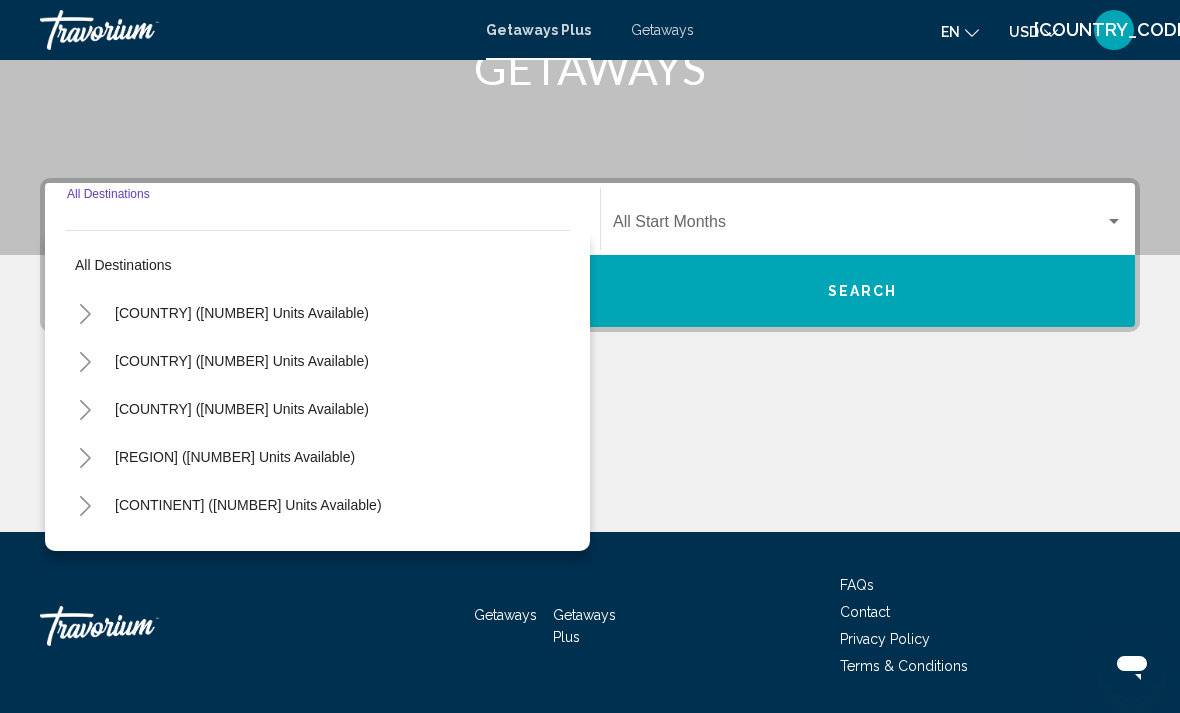 click on "[COUNTRY] ([NUMBER] units available)" at bounding box center [235, 457] 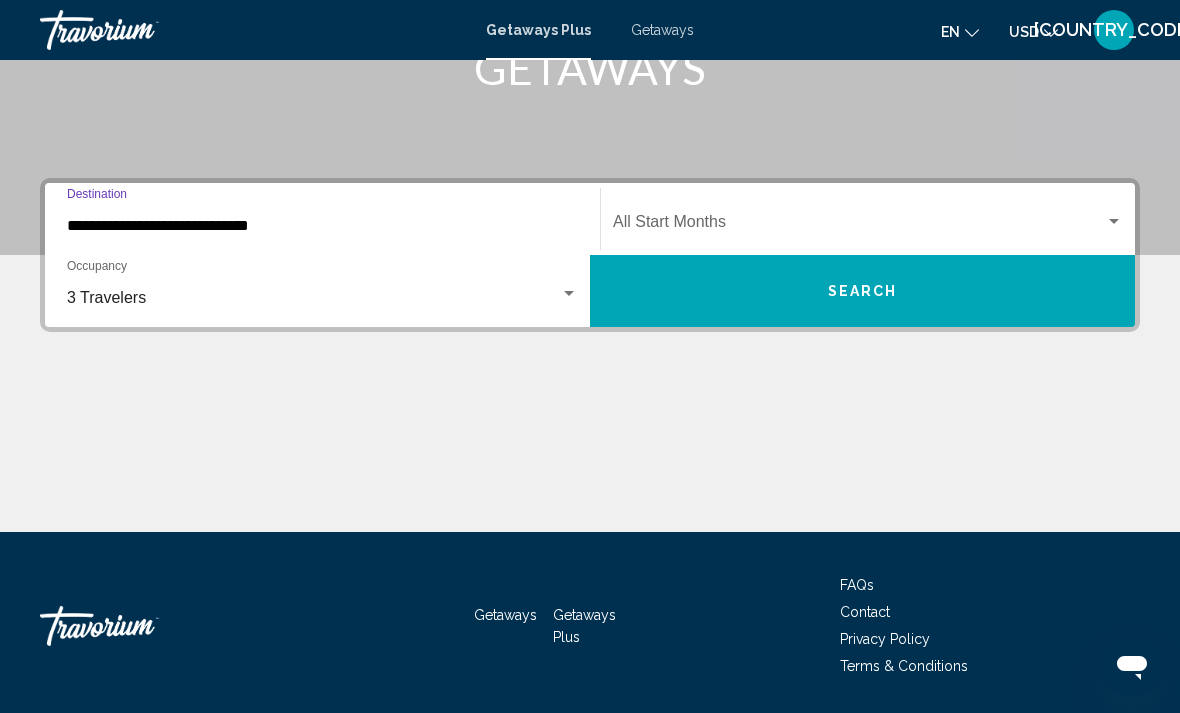 click at bounding box center [859, 226] 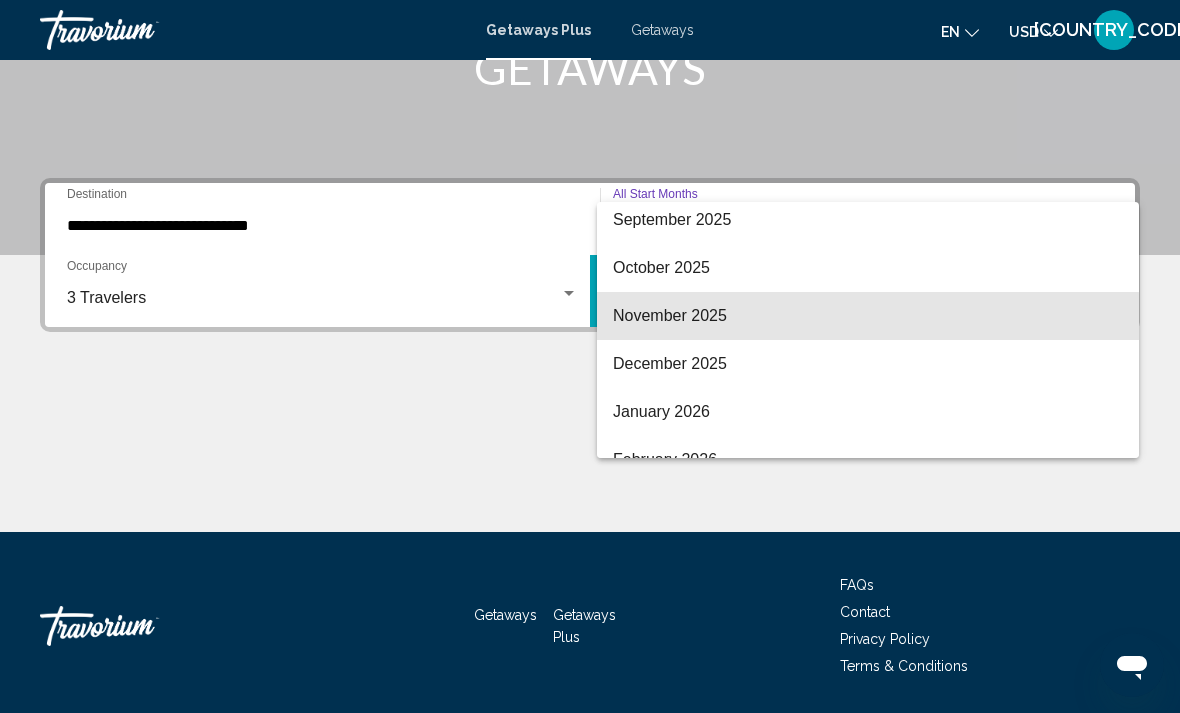scroll, scrollTop: 99, scrollLeft: 0, axis: vertical 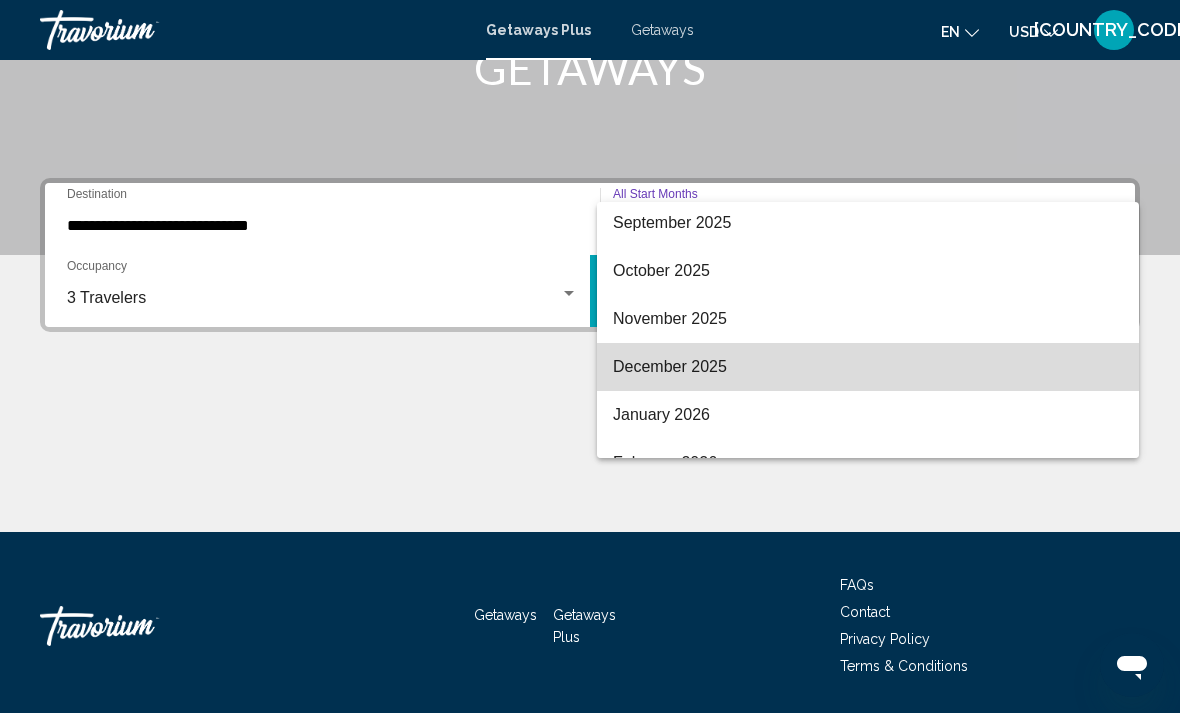 click on "December 2025" at bounding box center (868, 367) 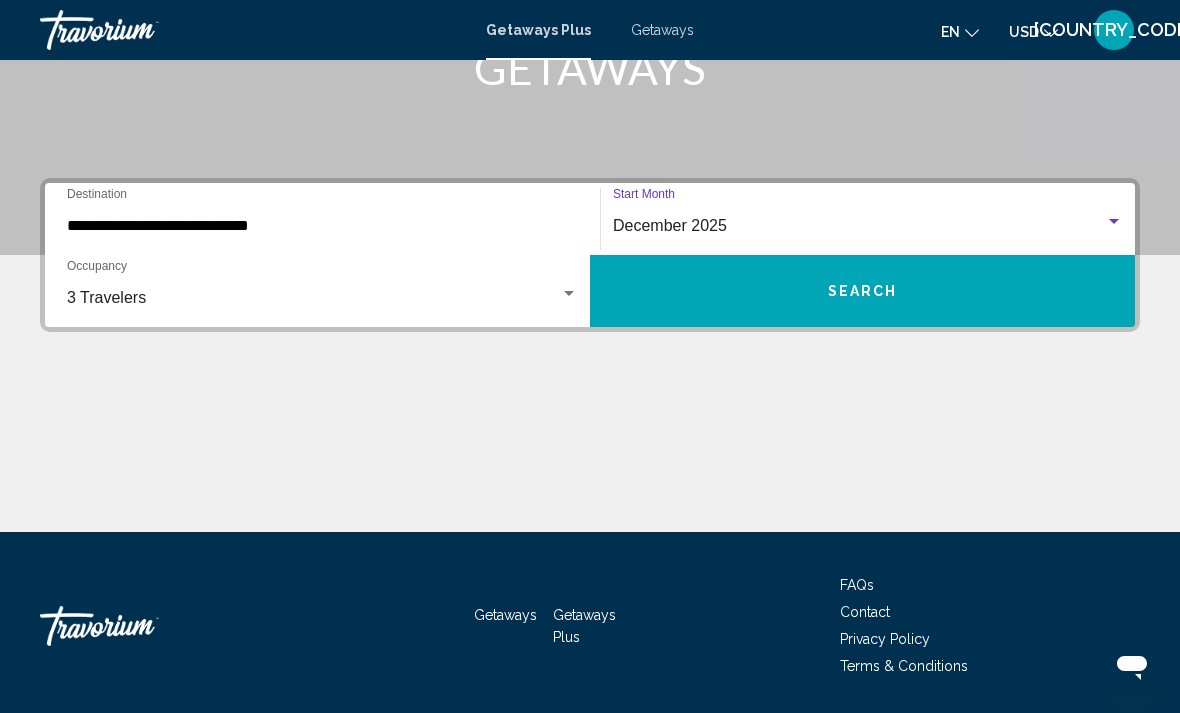 click on "Search" at bounding box center [862, 291] 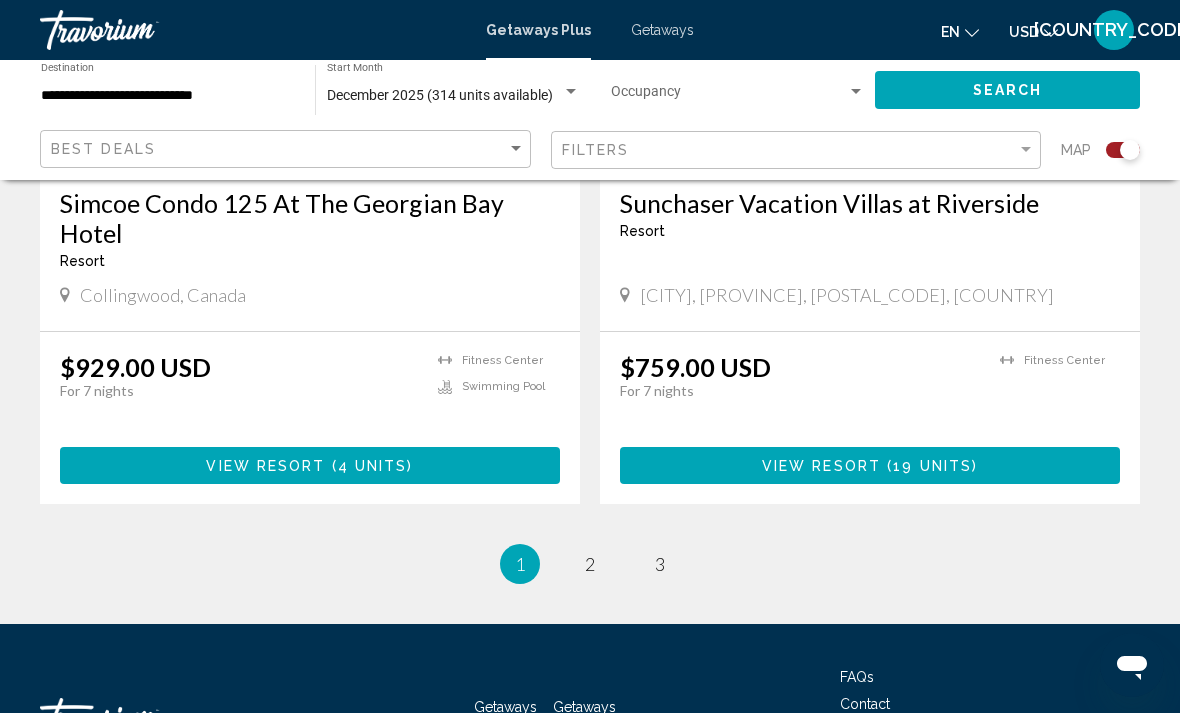 scroll, scrollTop: 4374, scrollLeft: 0, axis: vertical 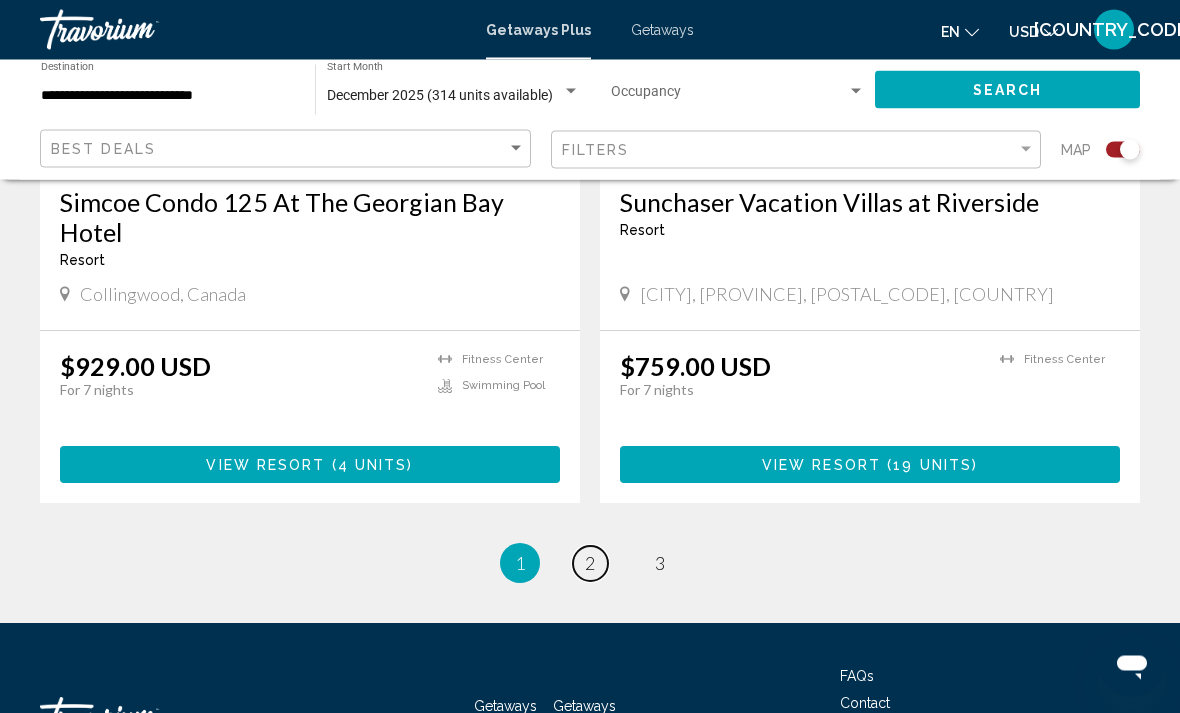 click on "page  2" at bounding box center (590, 564) 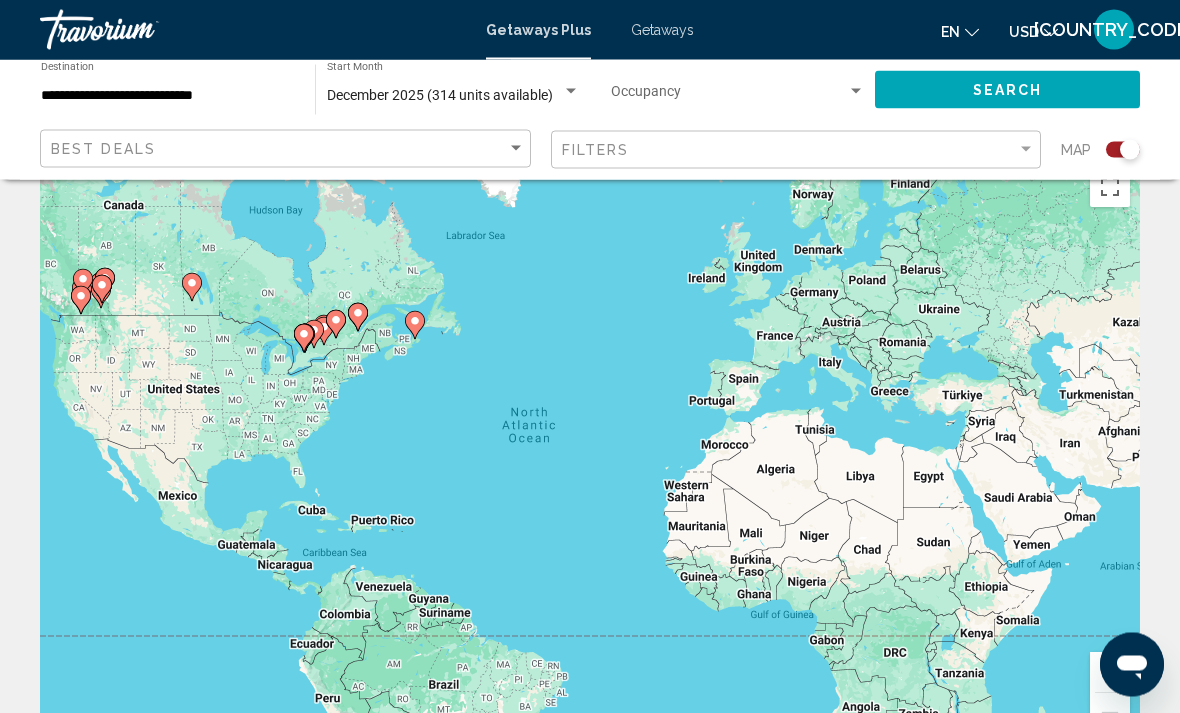 scroll, scrollTop: 0, scrollLeft: 0, axis: both 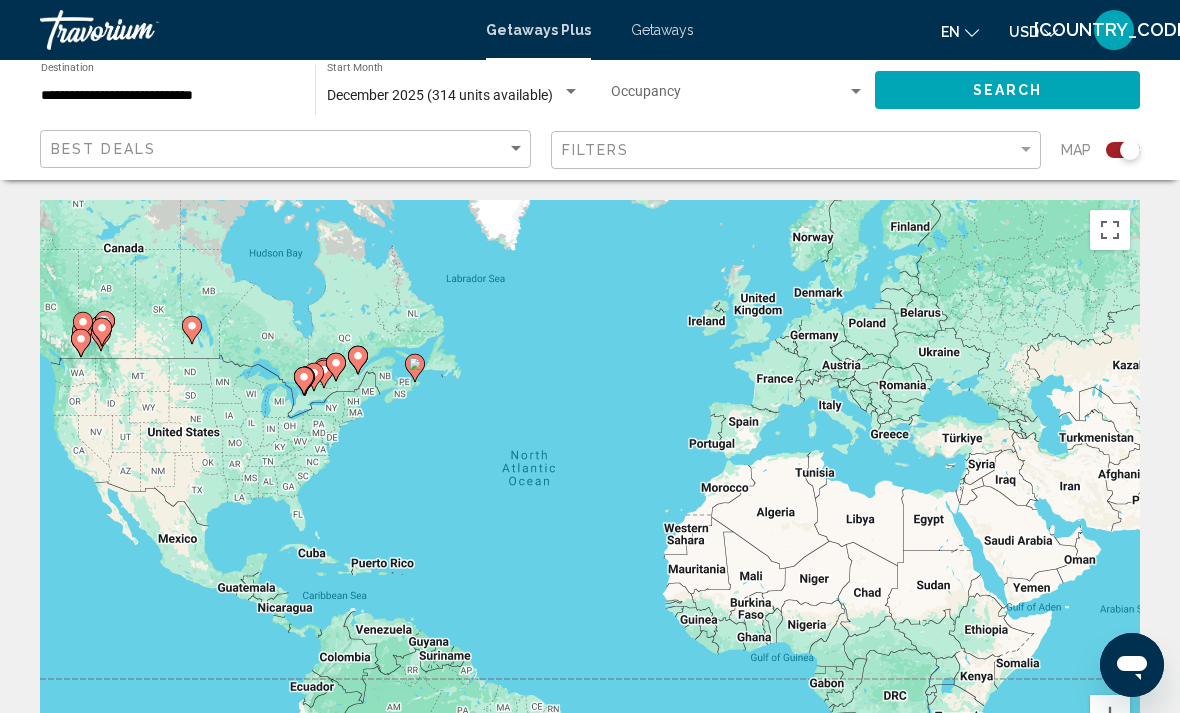 click at bounding box center [856, 92] 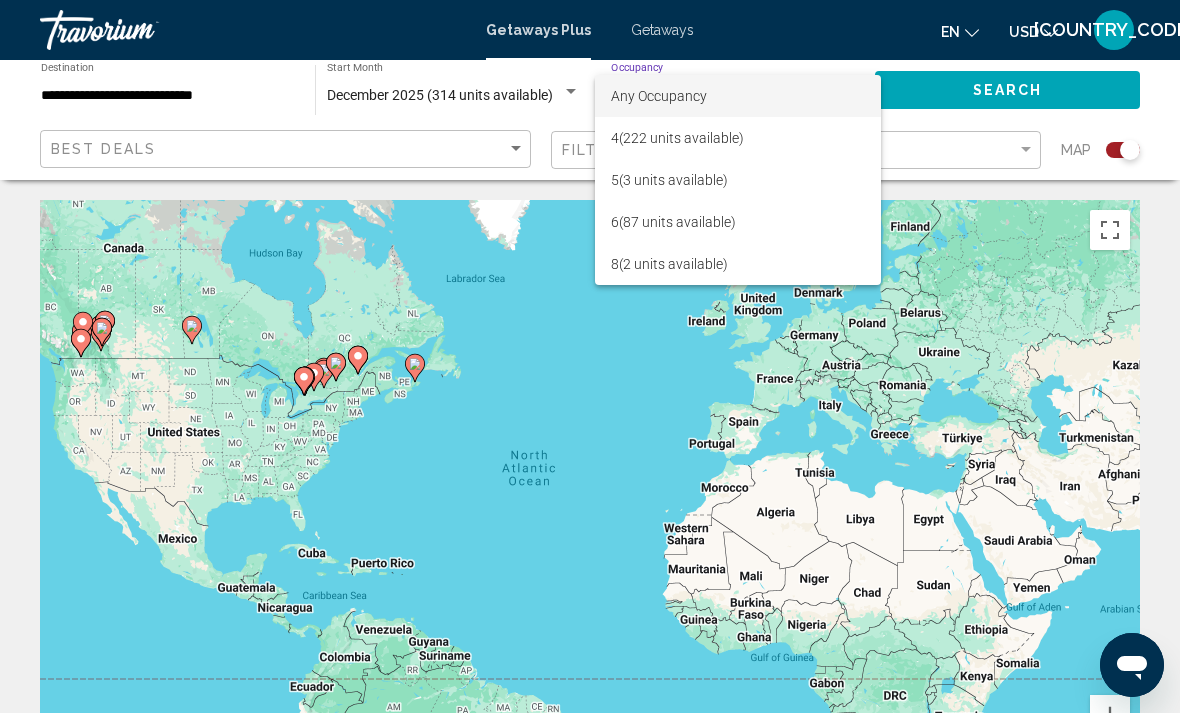 click at bounding box center (590, 356) 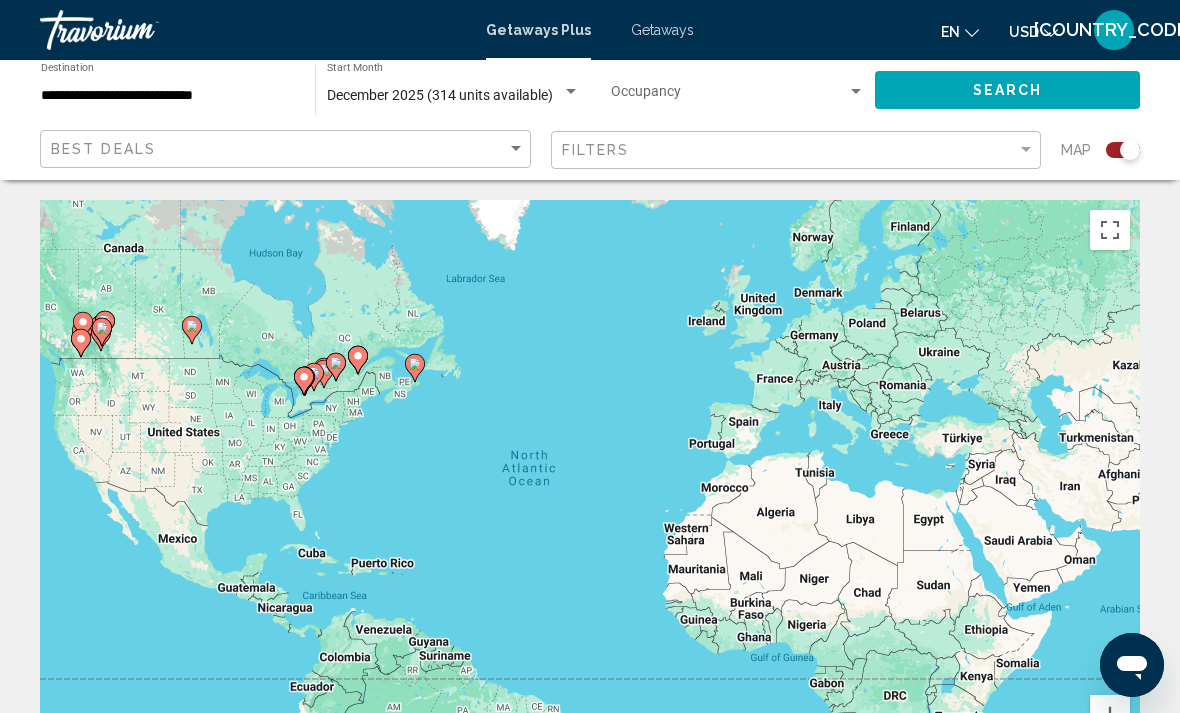 click on "Getaways Plus" at bounding box center [538, 30] 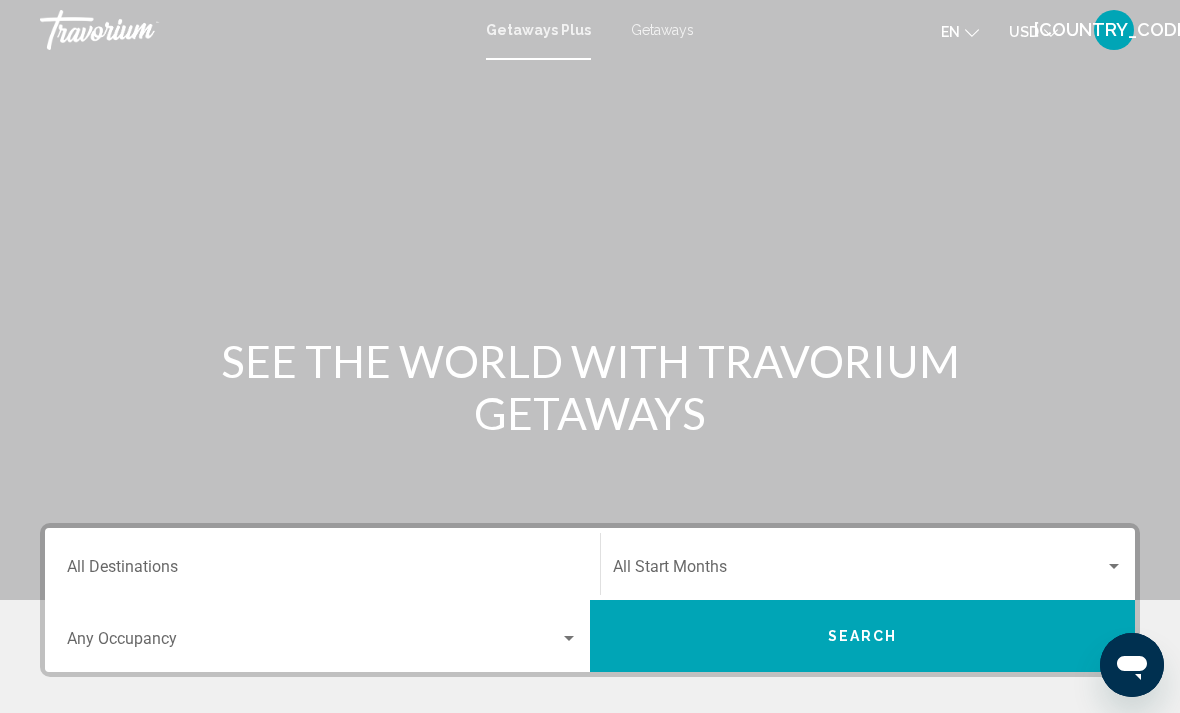 scroll, scrollTop: 88, scrollLeft: 0, axis: vertical 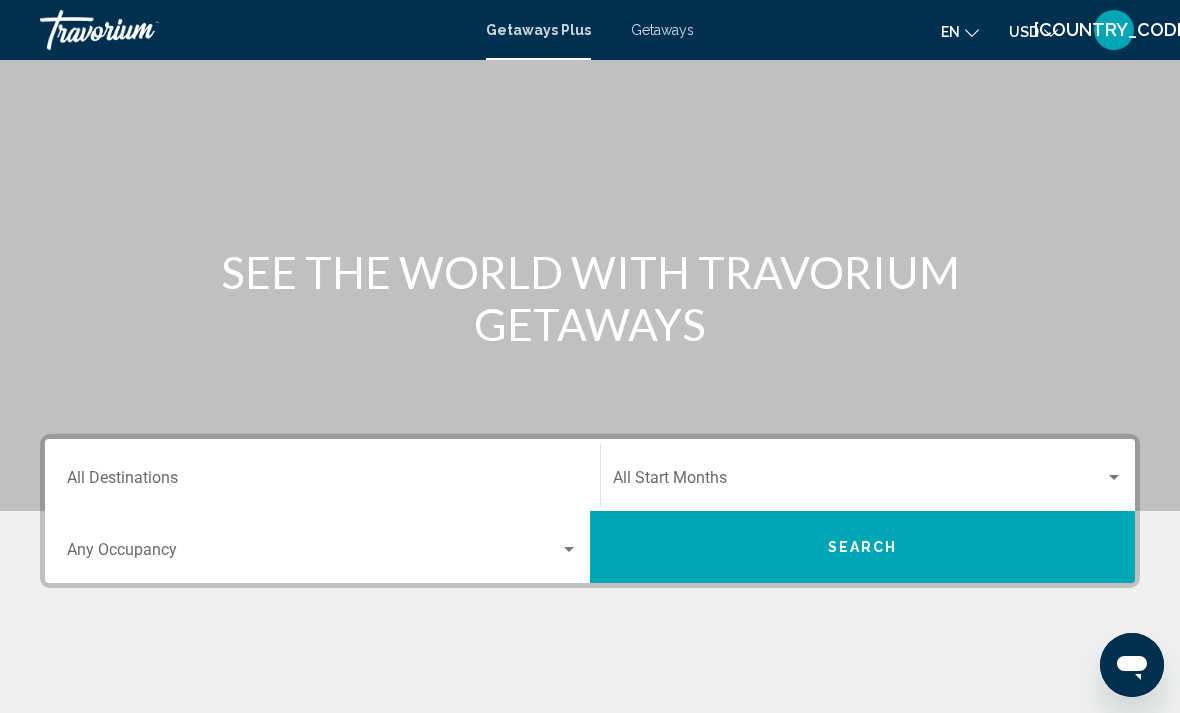 click on "Destination All Destinations" at bounding box center (322, 482) 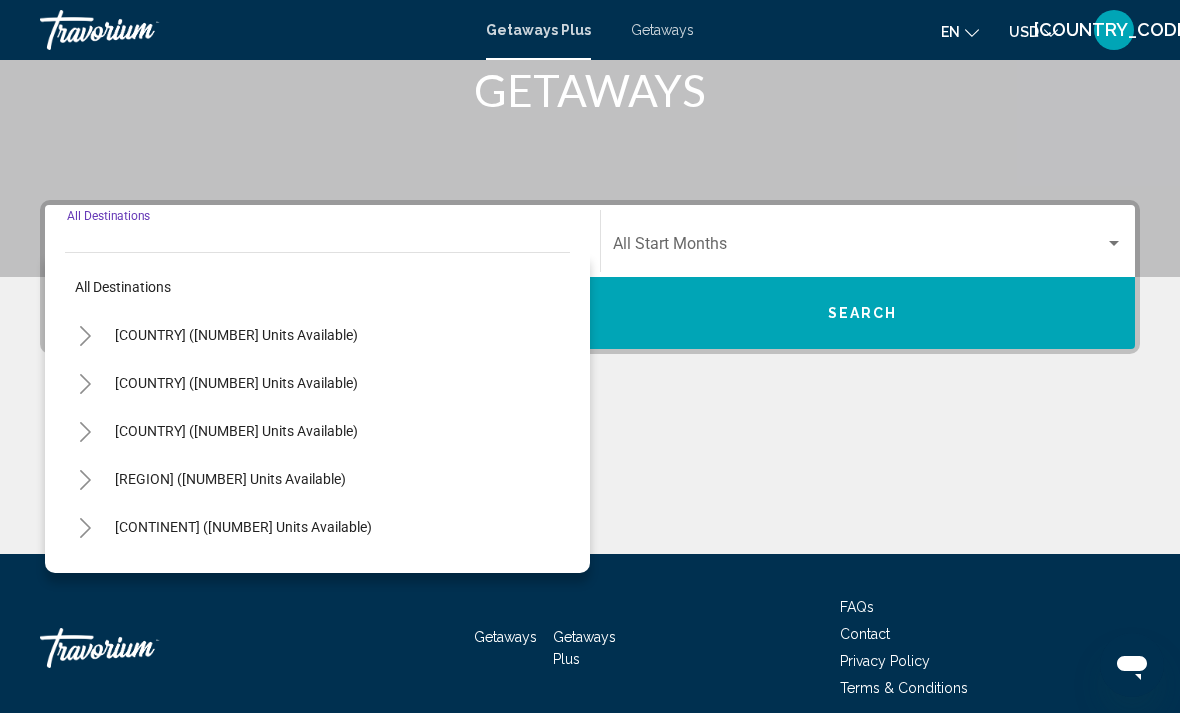 scroll, scrollTop: 345, scrollLeft: 0, axis: vertical 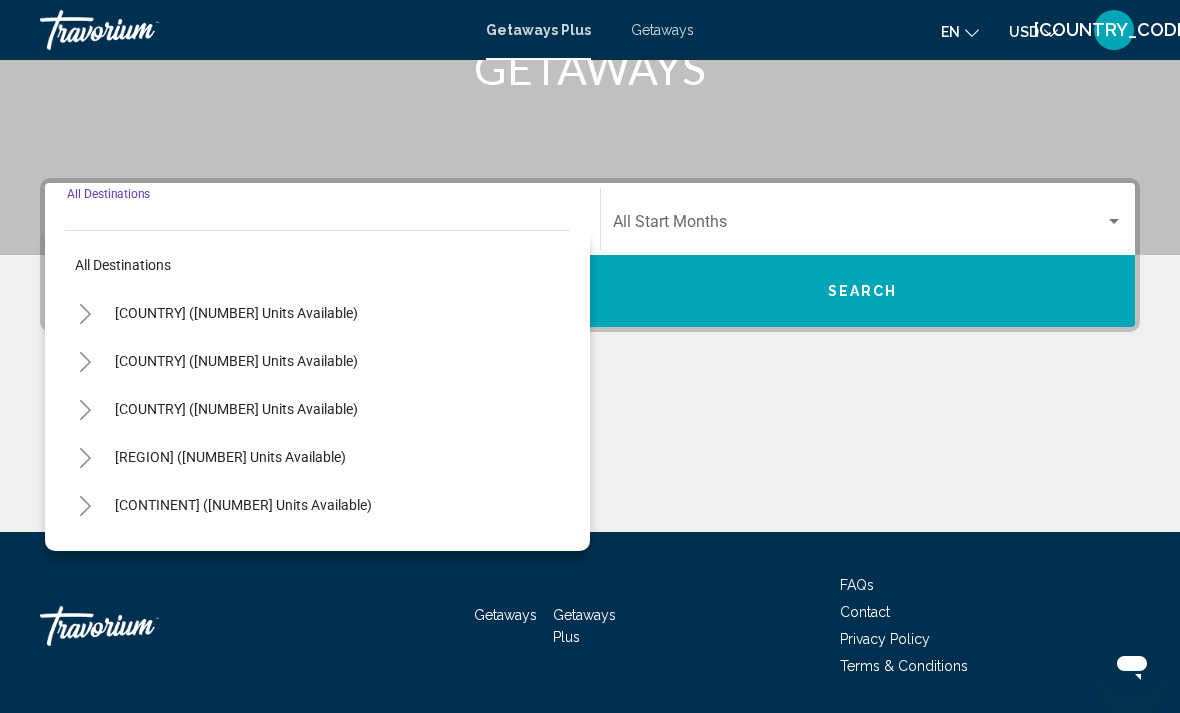 click on "[COUNTRY] ([NUMBER] units available)" at bounding box center [230, 457] 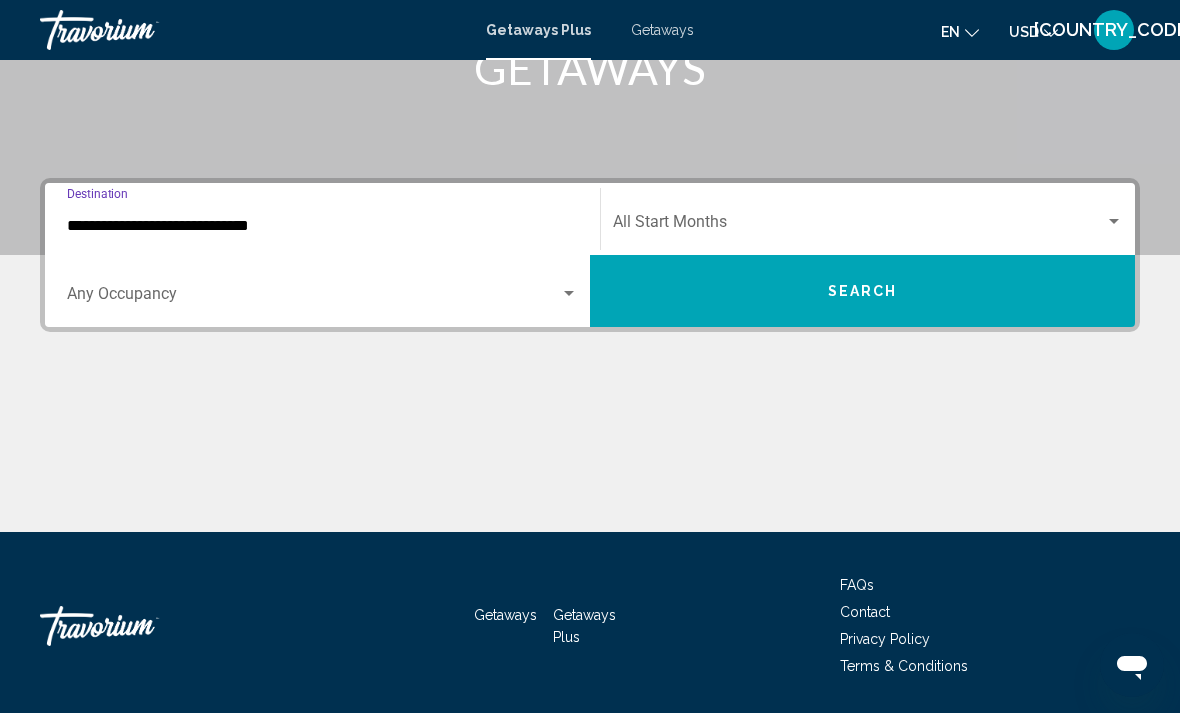click at bounding box center [313, 298] 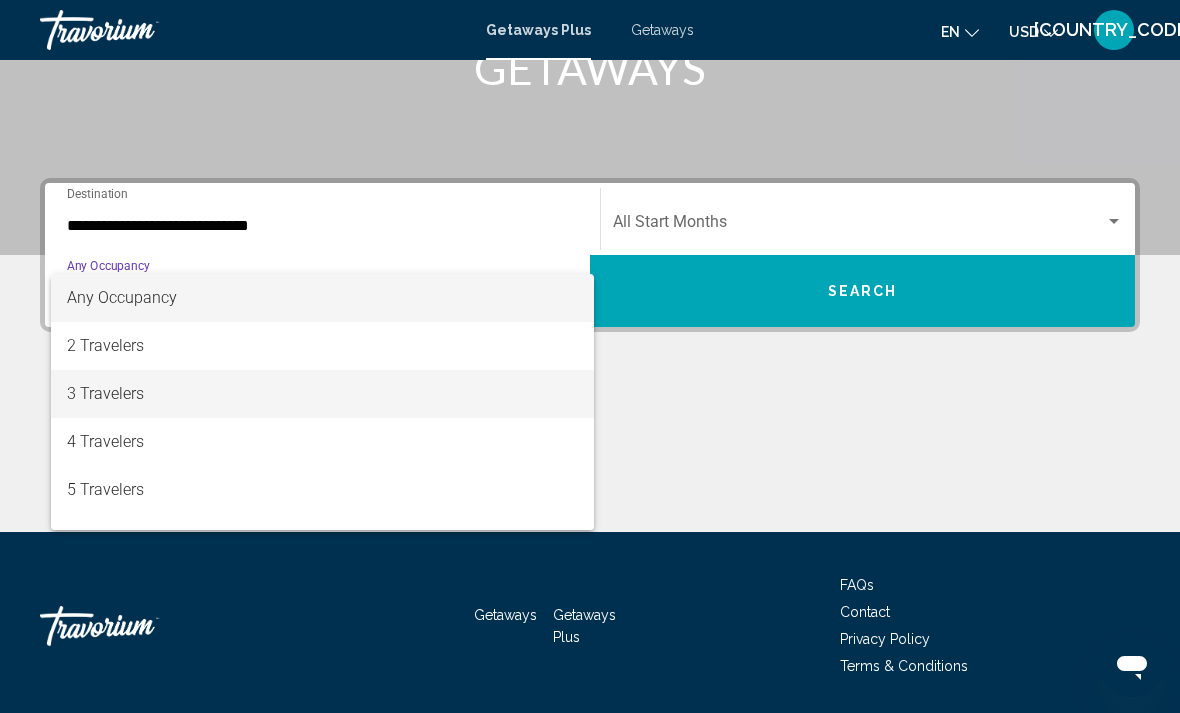 click on "3 Travelers" at bounding box center (322, 394) 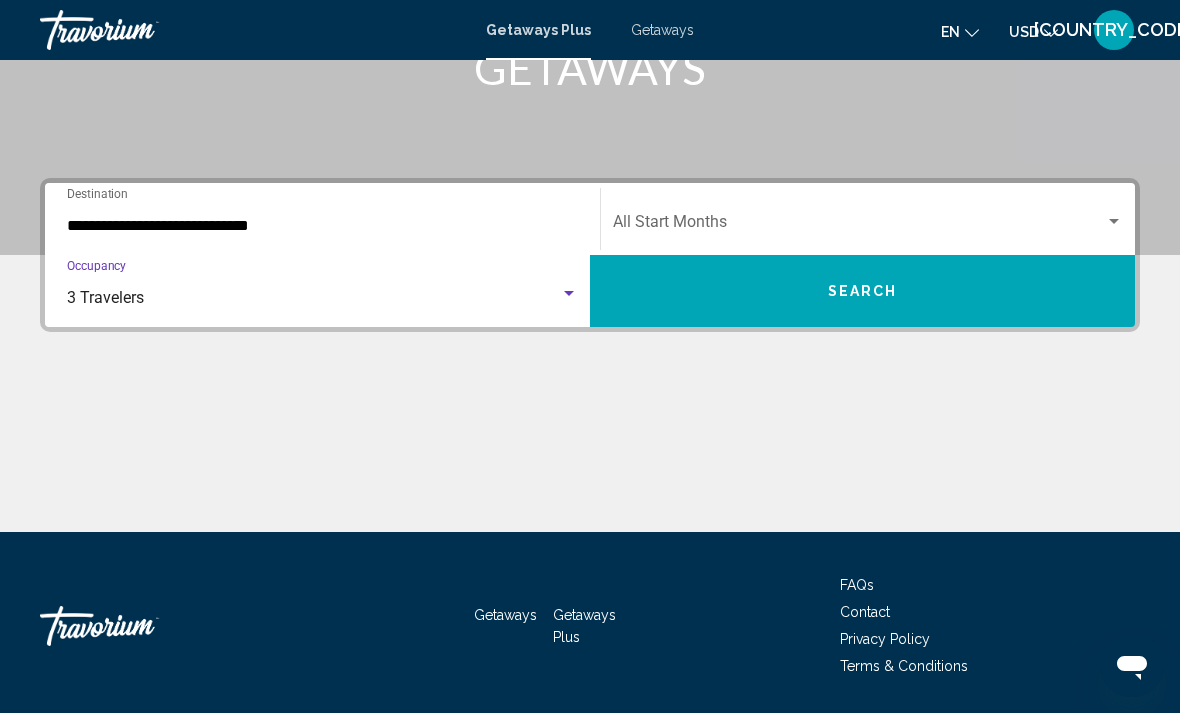 click at bounding box center (859, 226) 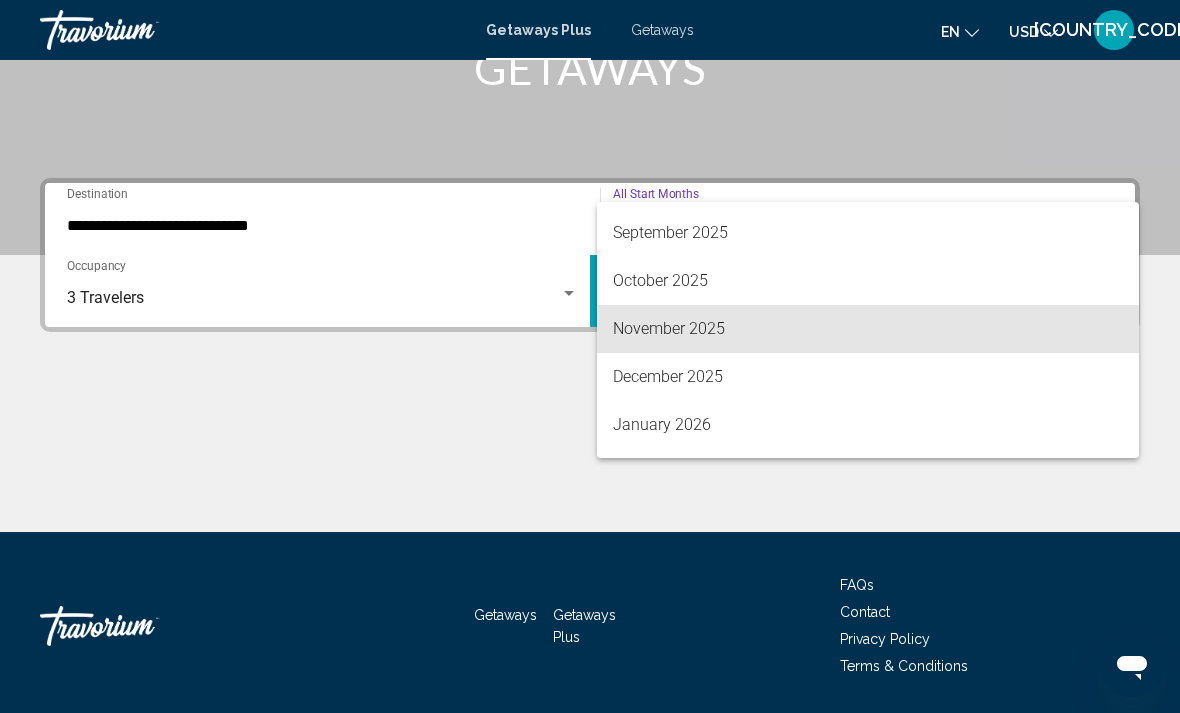 scroll, scrollTop: 96, scrollLeft: 0, axis: vertical 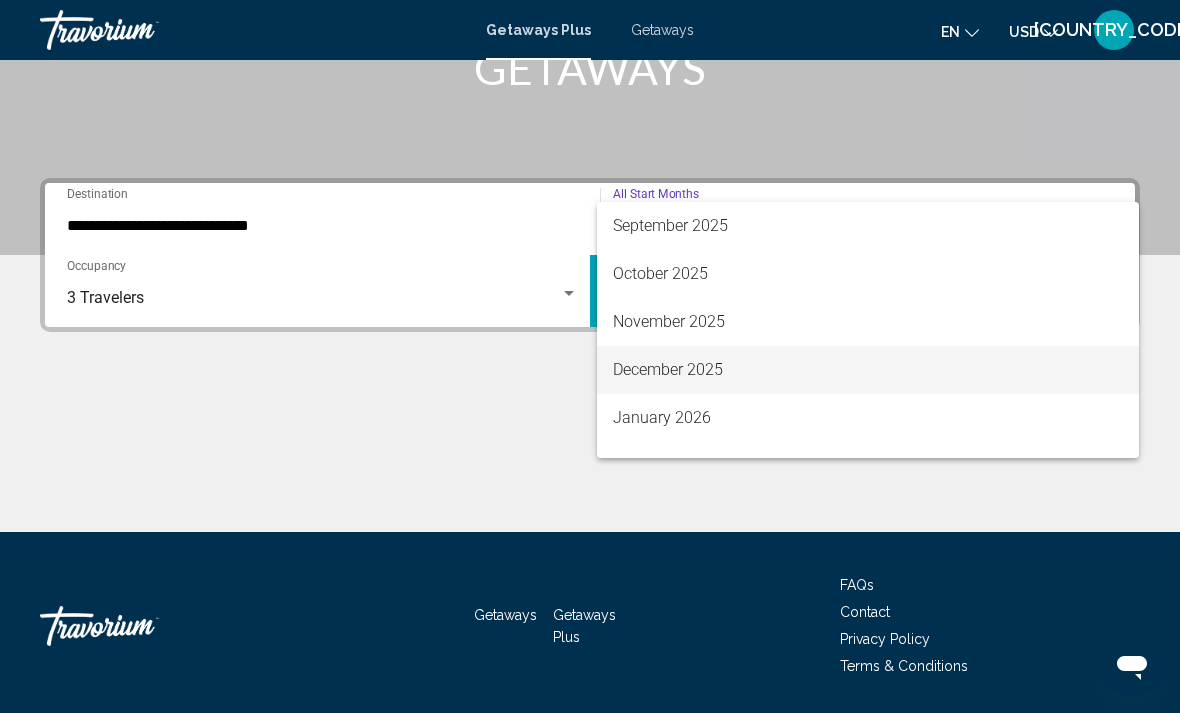 click on "December 2025" at bounding box center [868, 370] 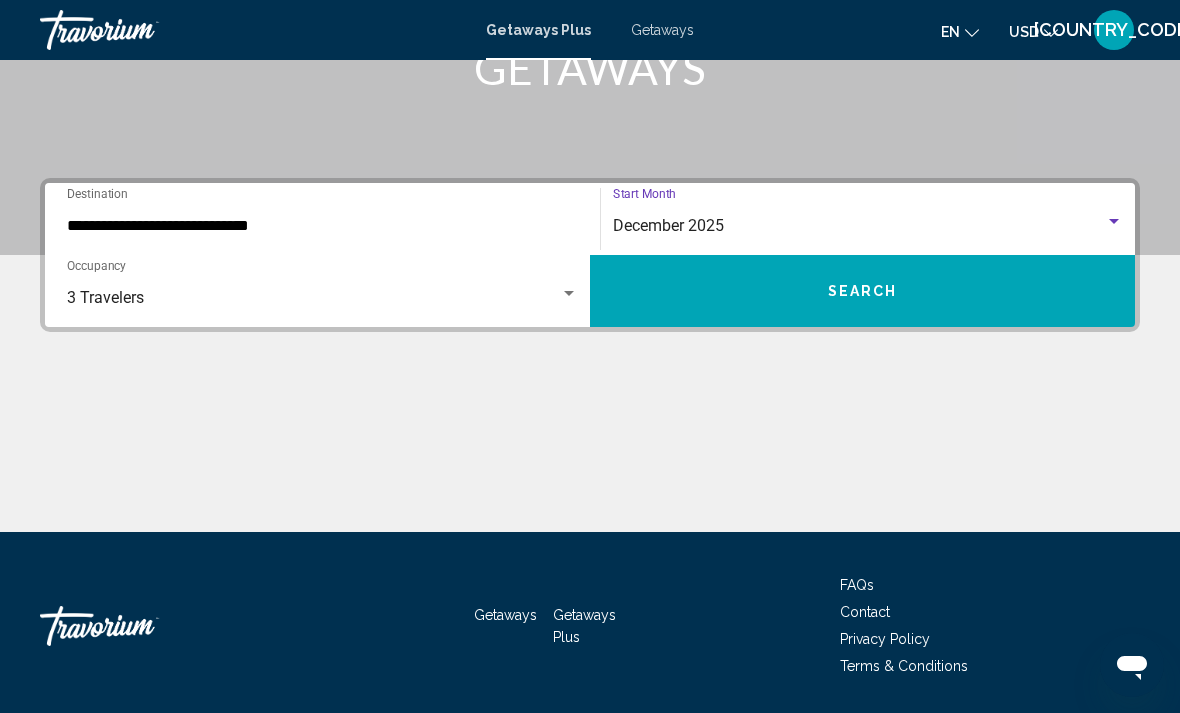 click on "Search" at bounding box center (862, 291) 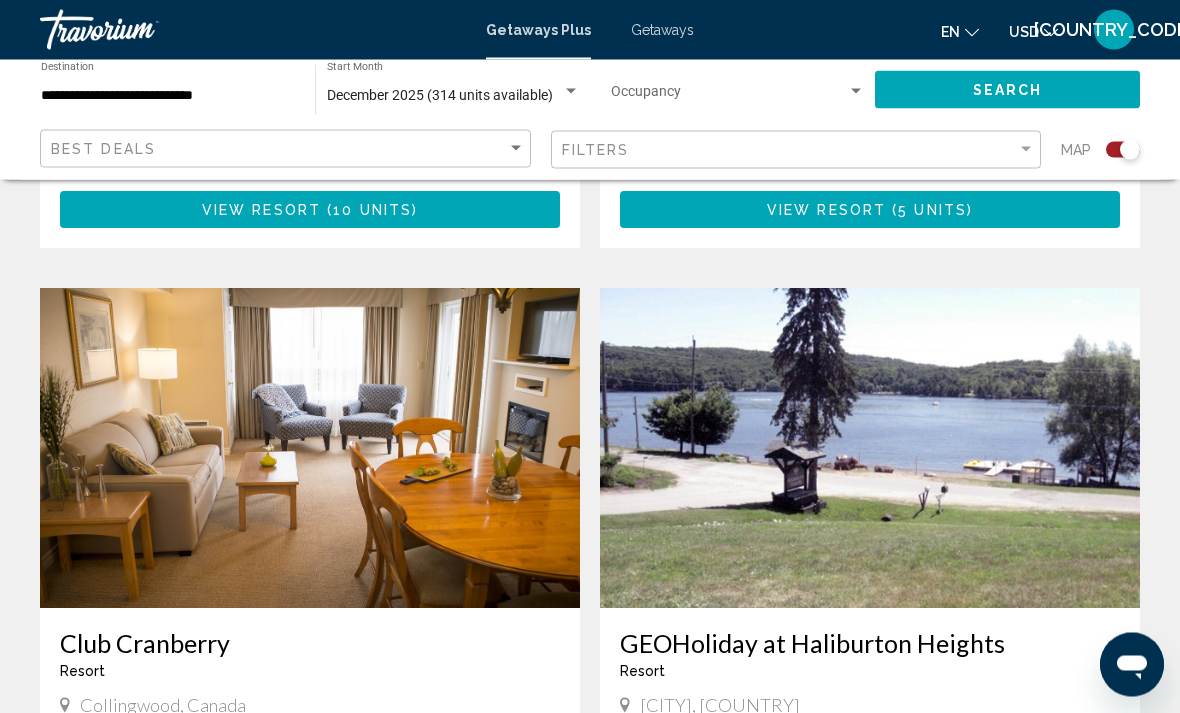 scroll, scrollTop: 3248, scrollLeft: 0, axis: vertical 